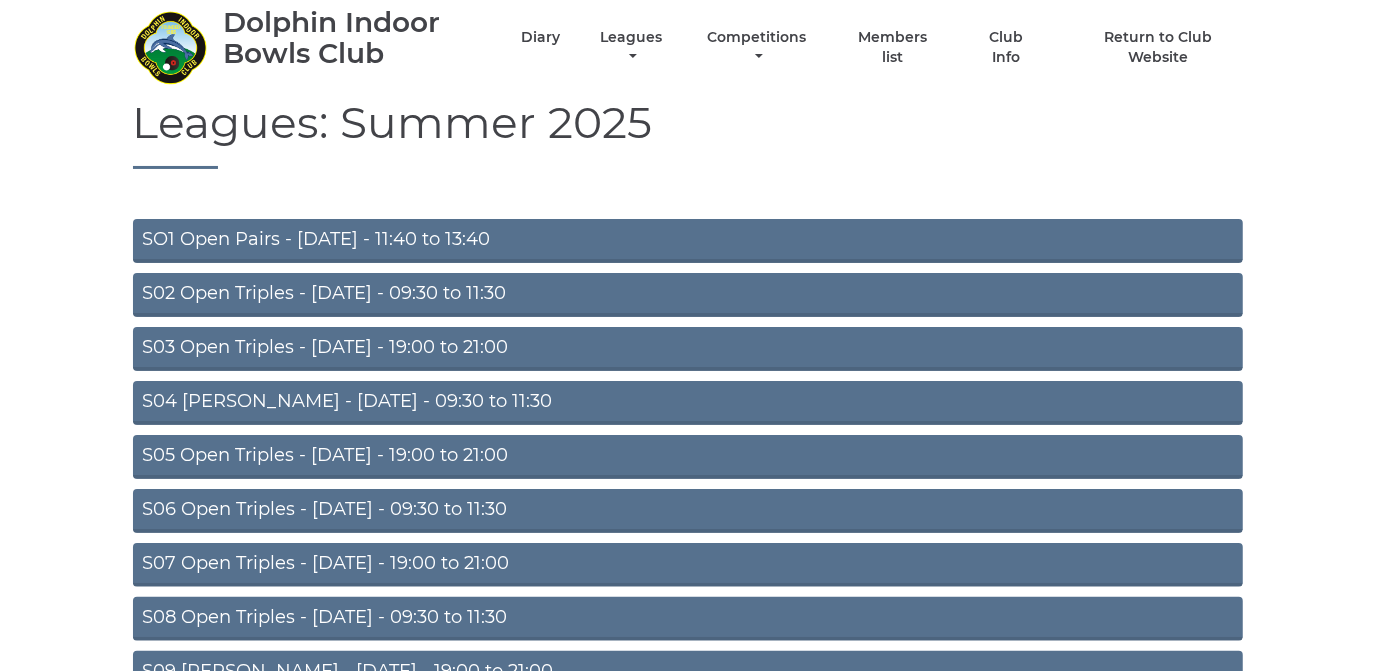 scroll, scrollTop: 174, scrollLeft: 0, axis: vertical 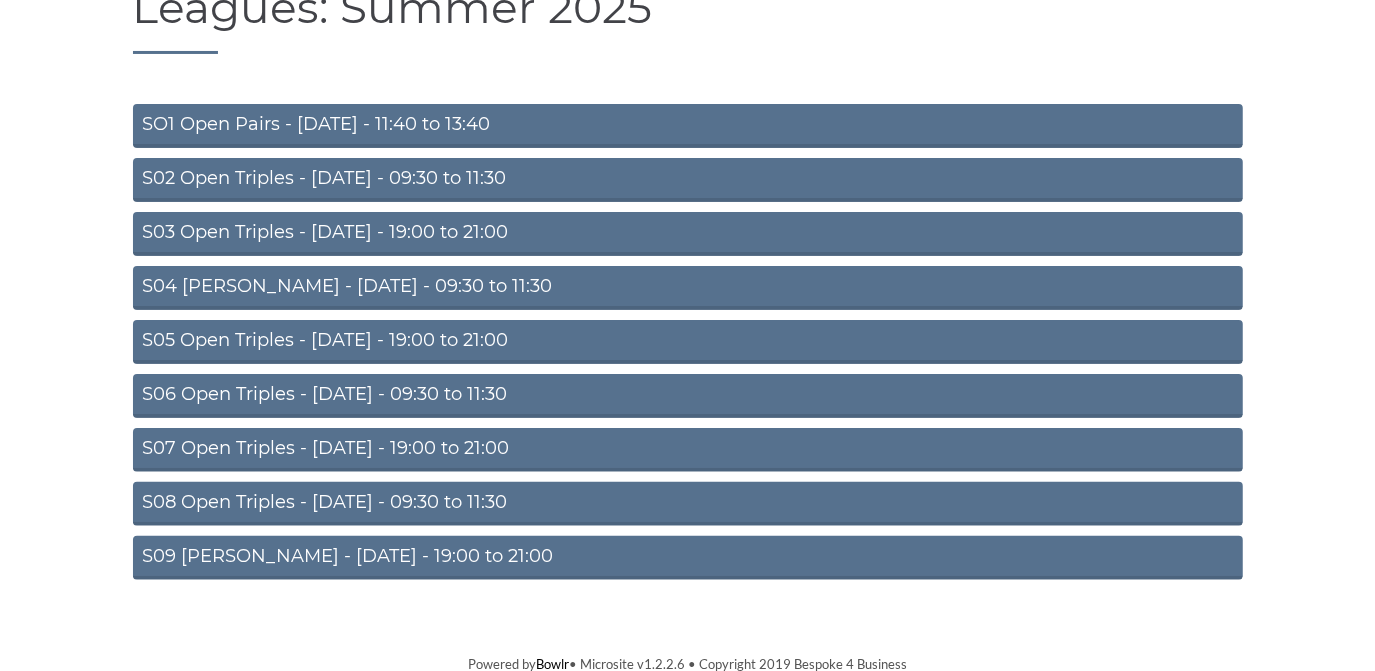 click on "S05 Open Triples - [DATE] - 19:00 to 21:00" at bounding box center [688, 342] 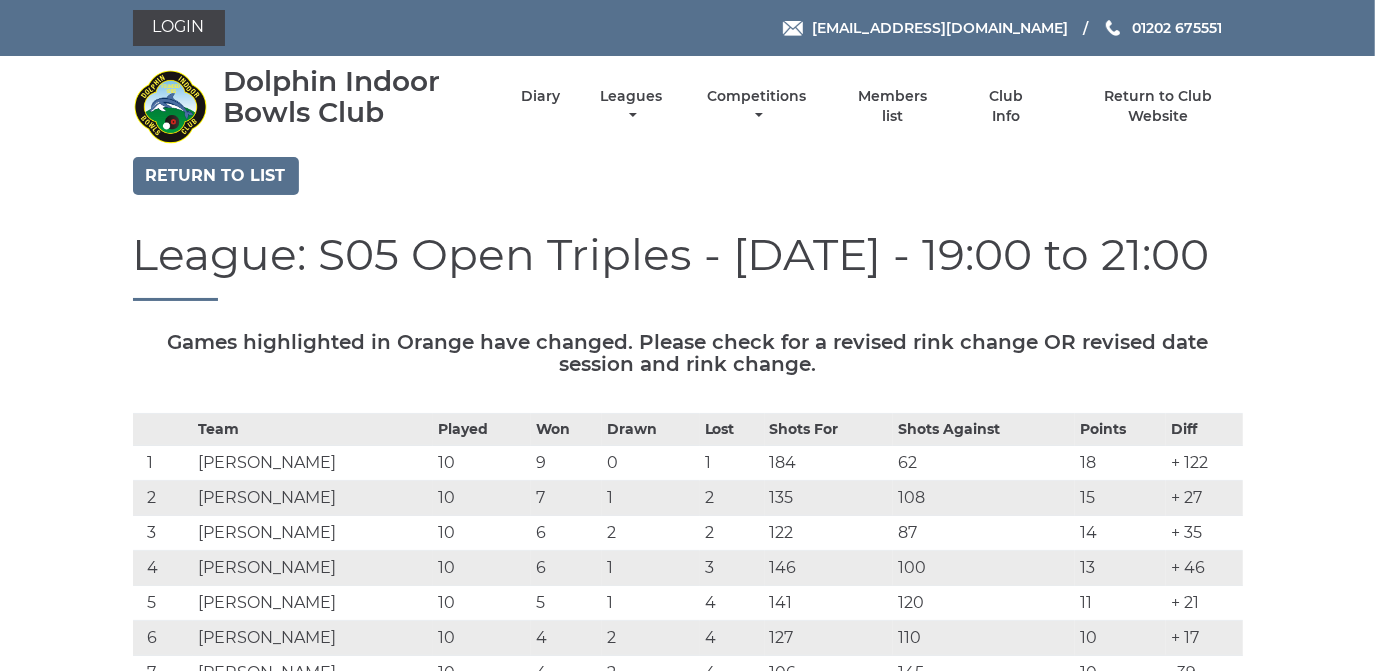 scroll, scrollTop: 0, scrollLeft: 0, axis: both 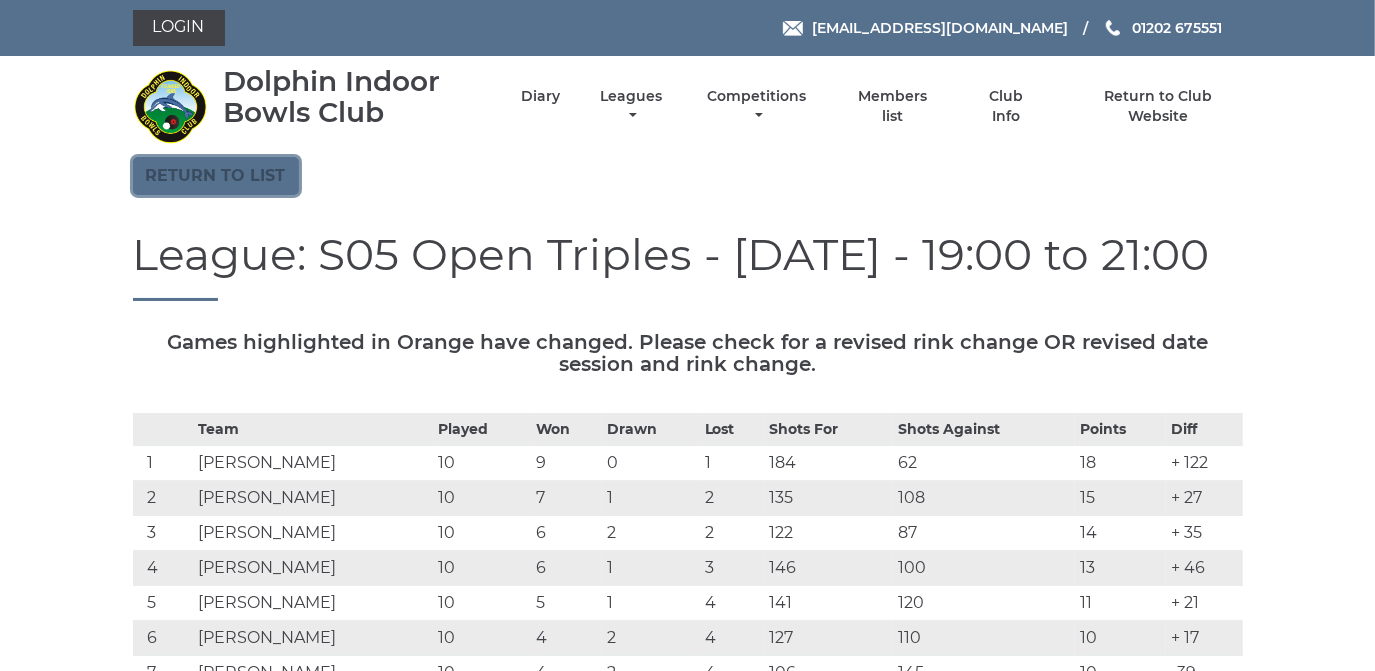 click on "Return to list" at bounding box center [216, 176] 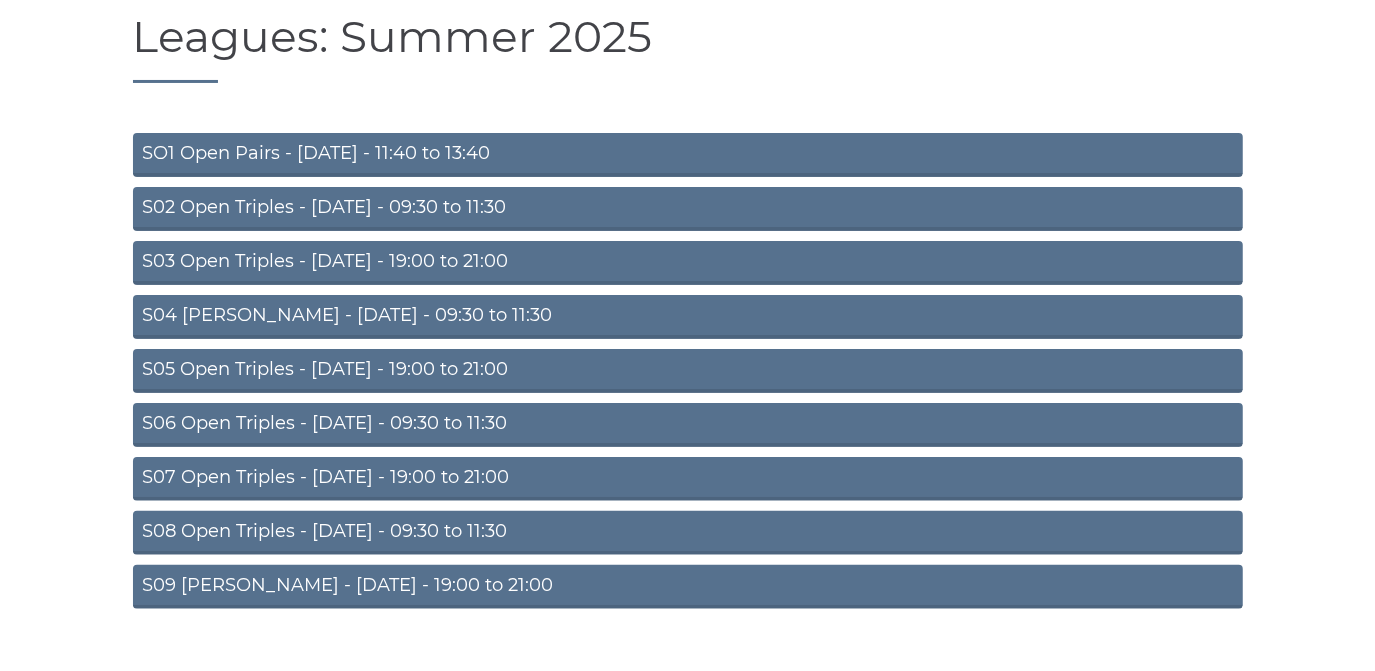 scroll, scrollTop: 174, scrollLeft: 0, axis: vertical 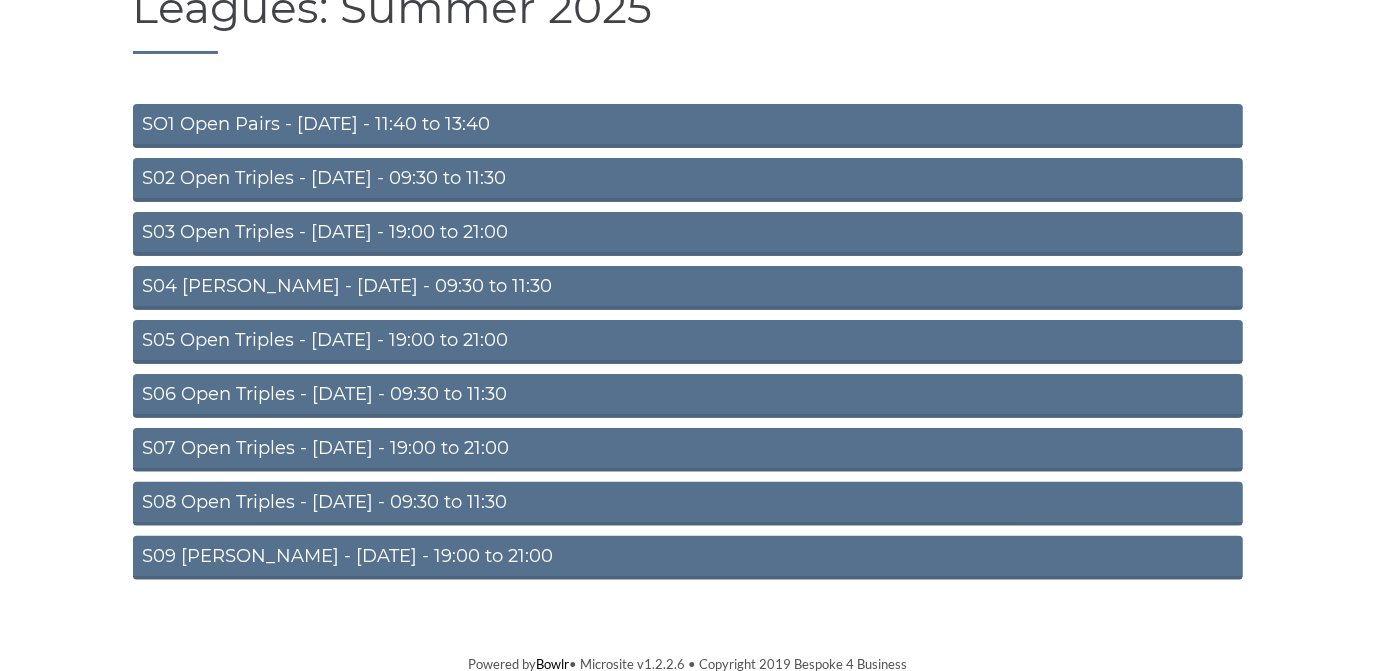 click on "S09 Aussie Pairs - Friday - 19:00 to 21:00" at bounding box center (688, 558) 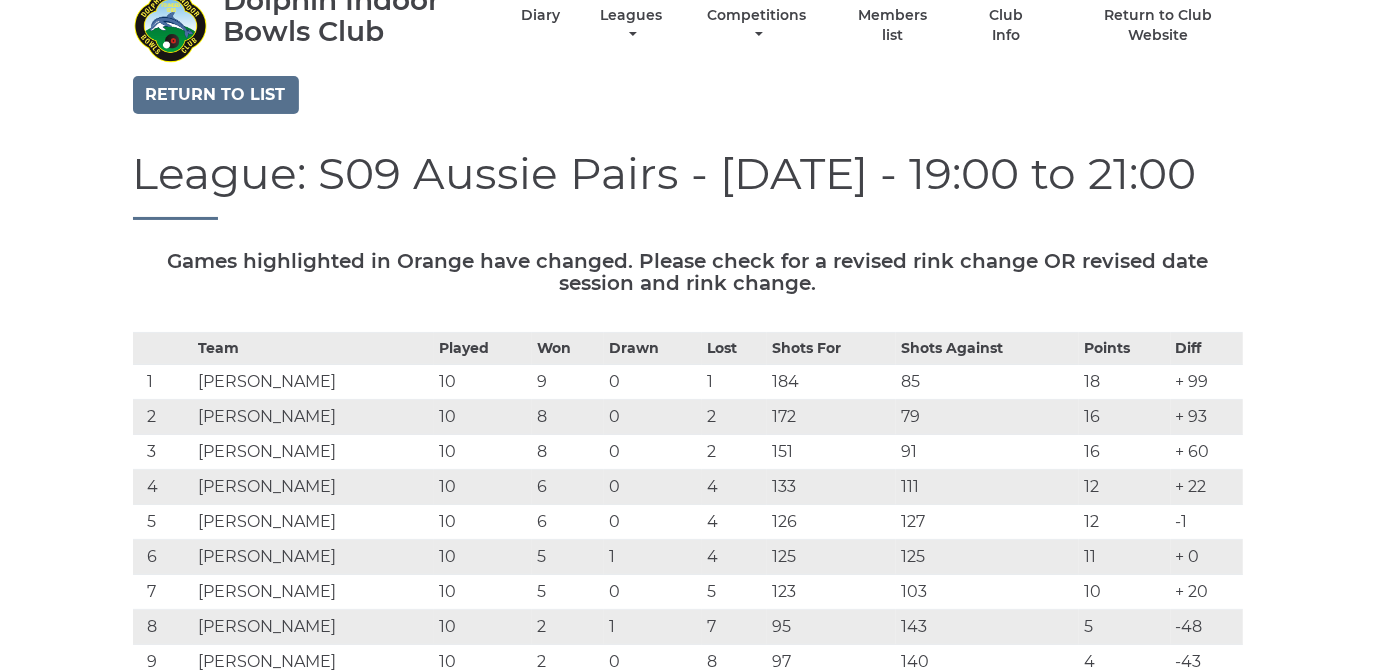 scroll, scrollTop: 0, scrollLeft: 0, axis: both 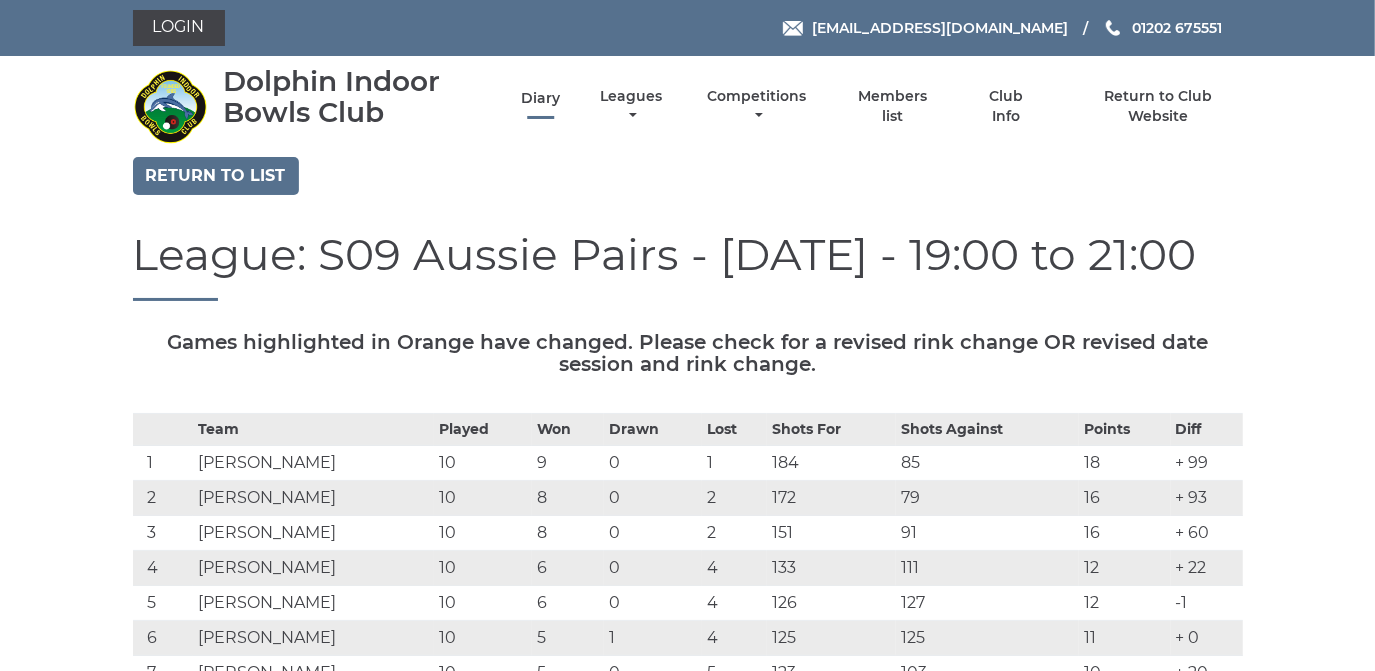 click on "Diary" at bounding box center (540, 98) 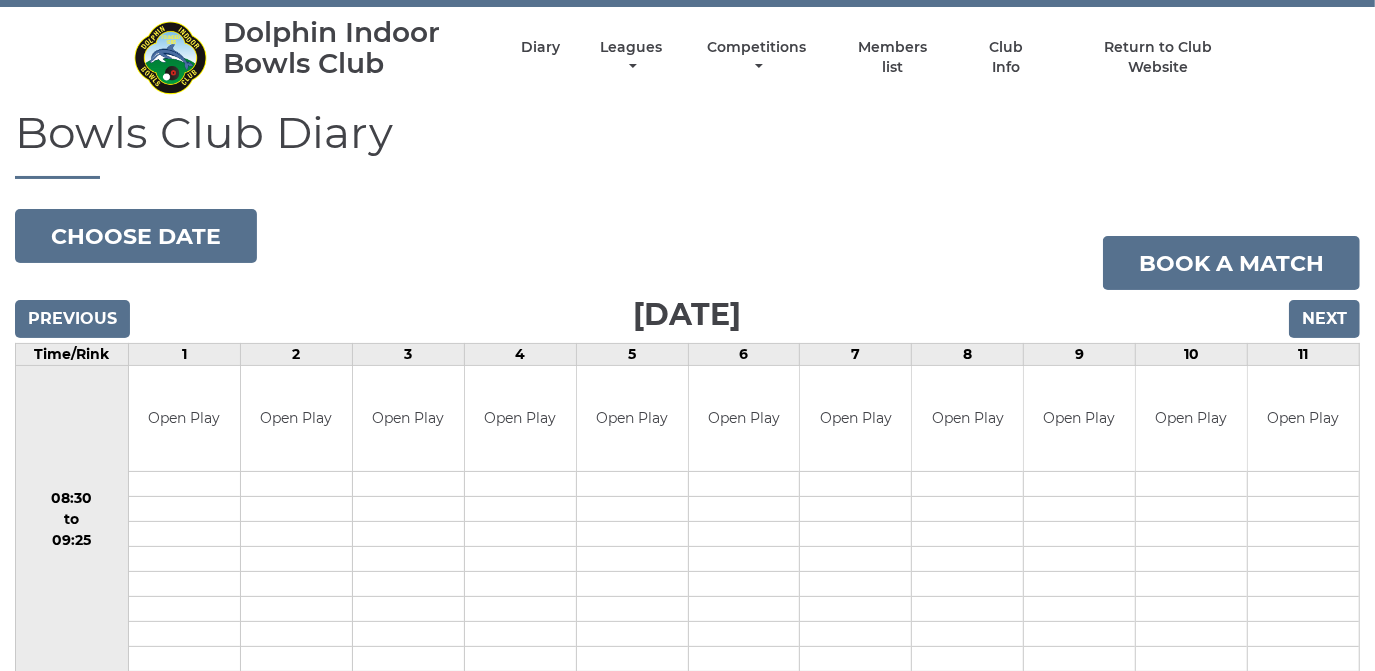 scroll, scrollTop: 181, scrollLeft: 0, axis: vertical 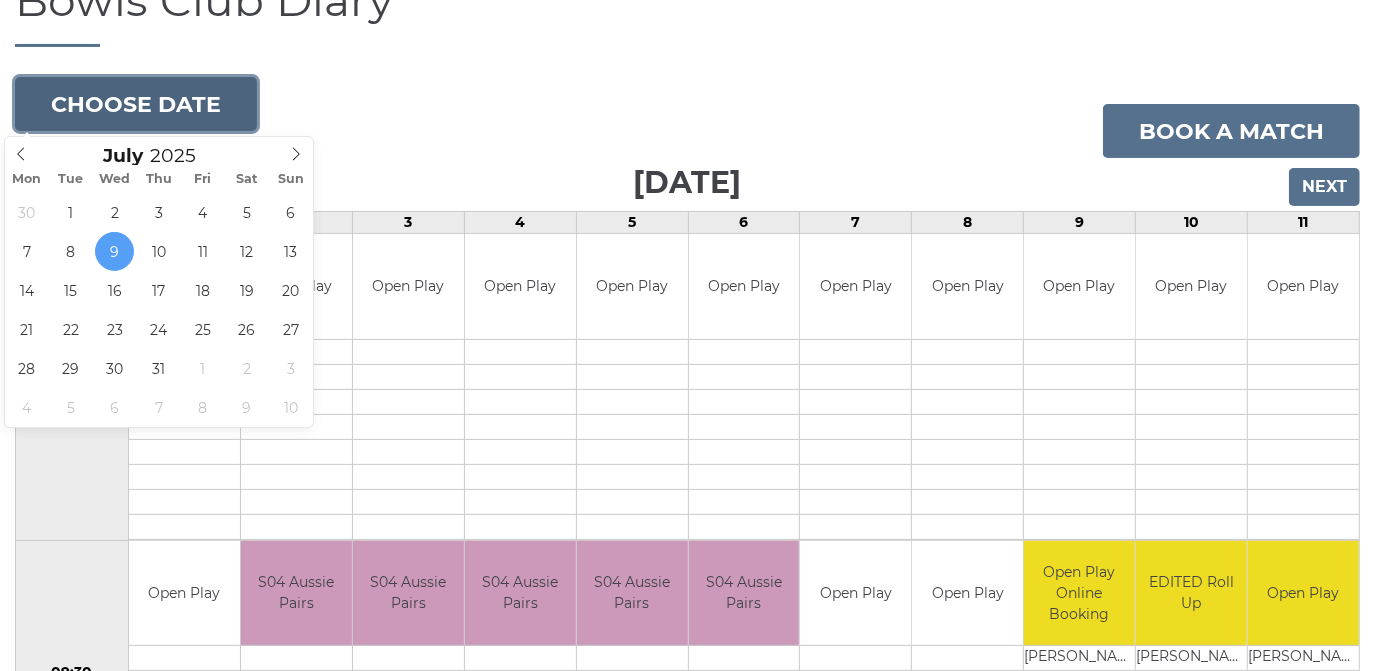 click on "Choose date" at bounding box center [136, 104] 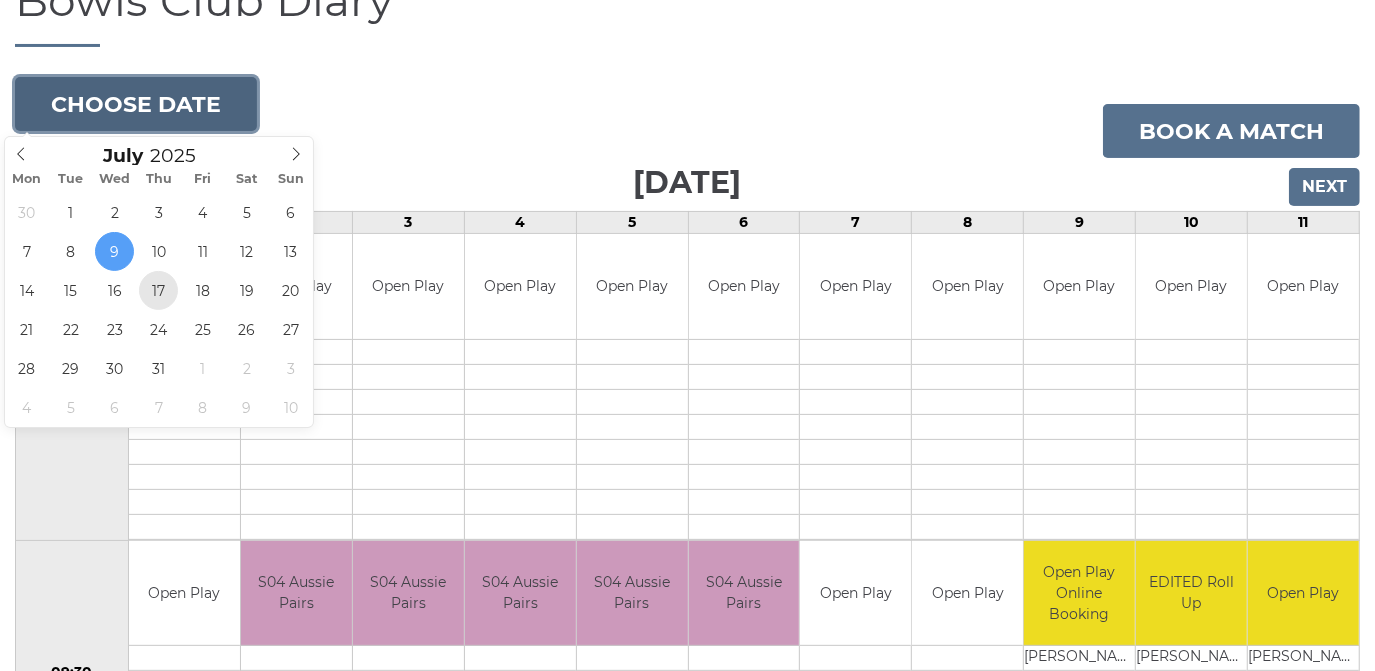 type on "[DATE]" 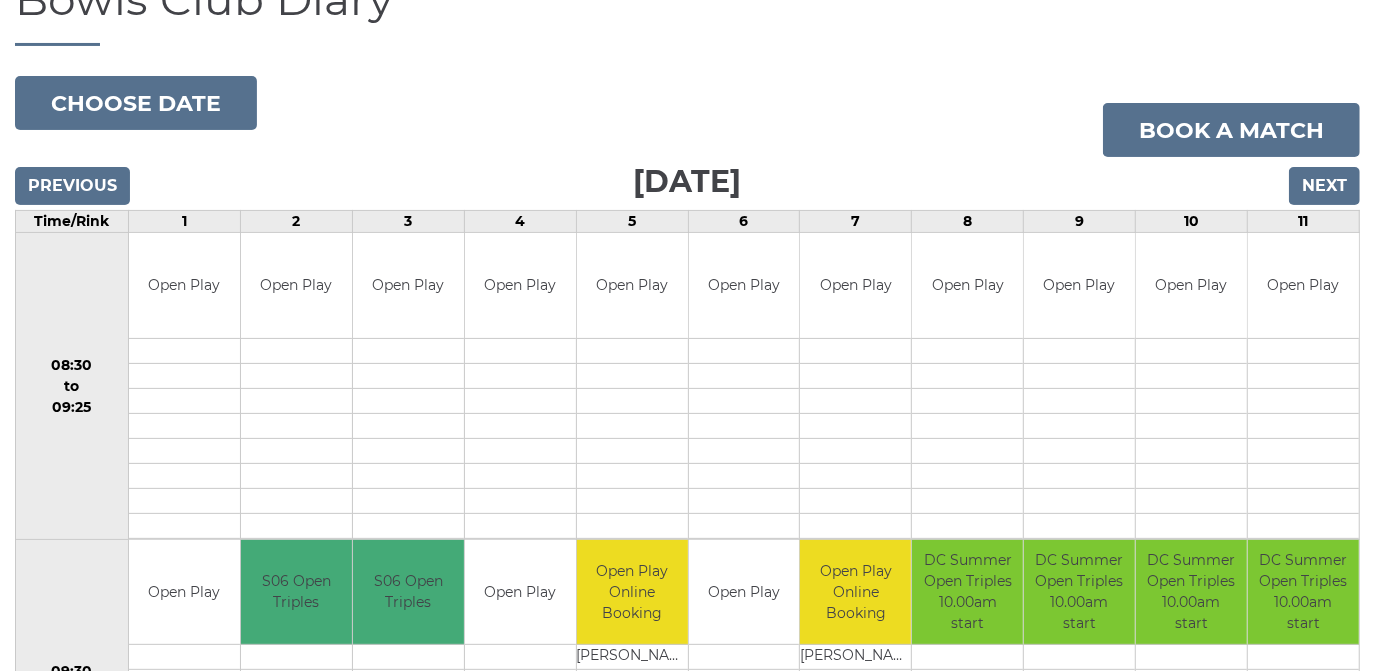 scroll, scrollTop: 181, scrollLeft: 0, axis: vertical 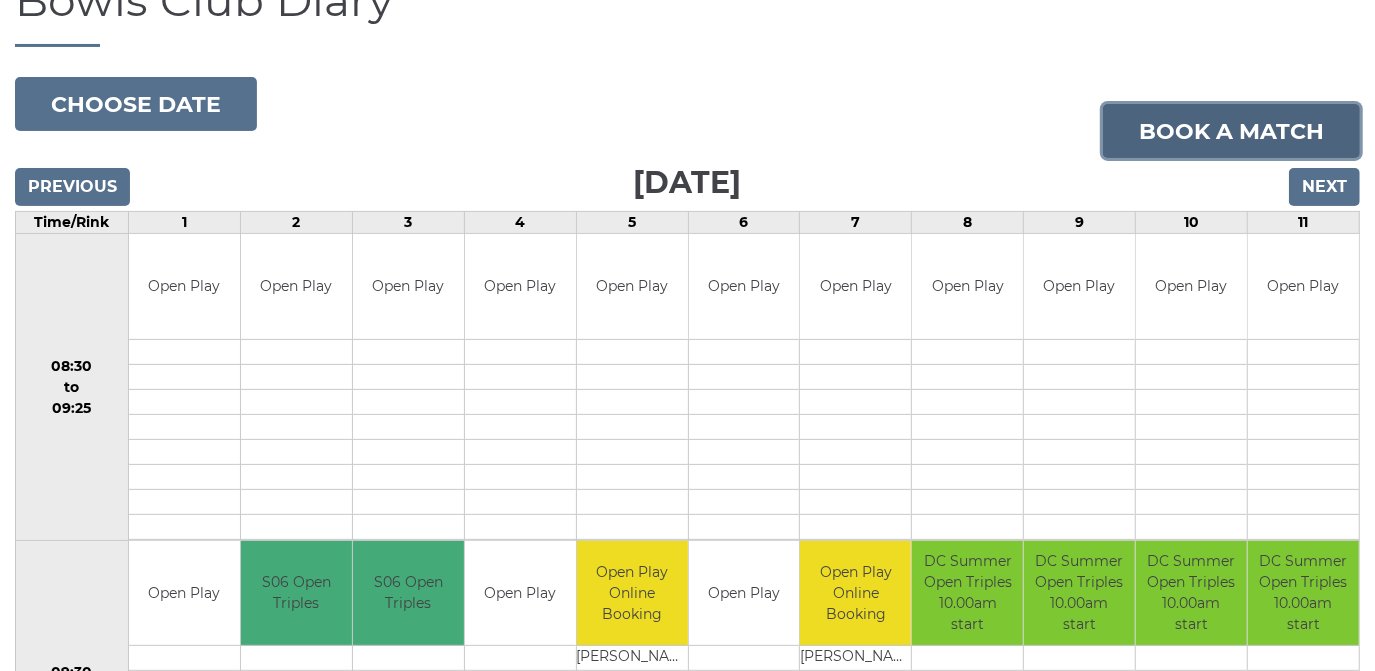 click on "Book a match" at bounding box center (1231, 131) 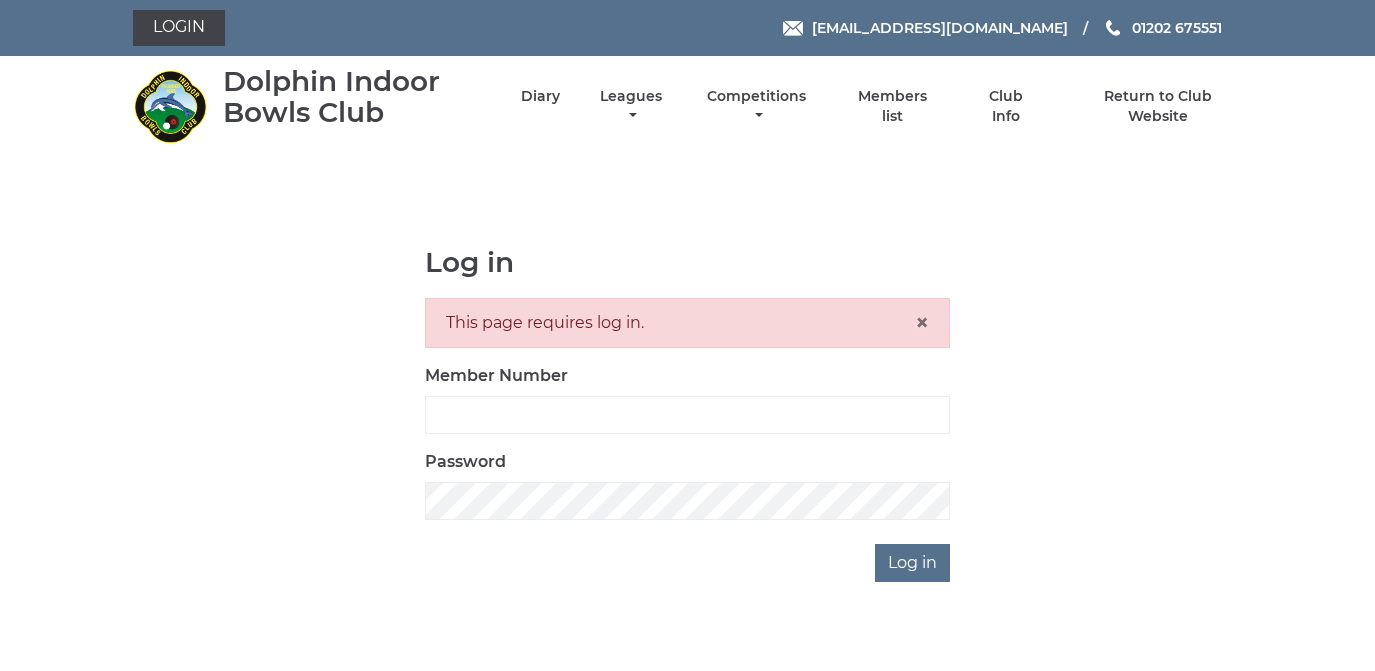 scroll, scrollTop: 0, scrollLeft: 0, axis: both 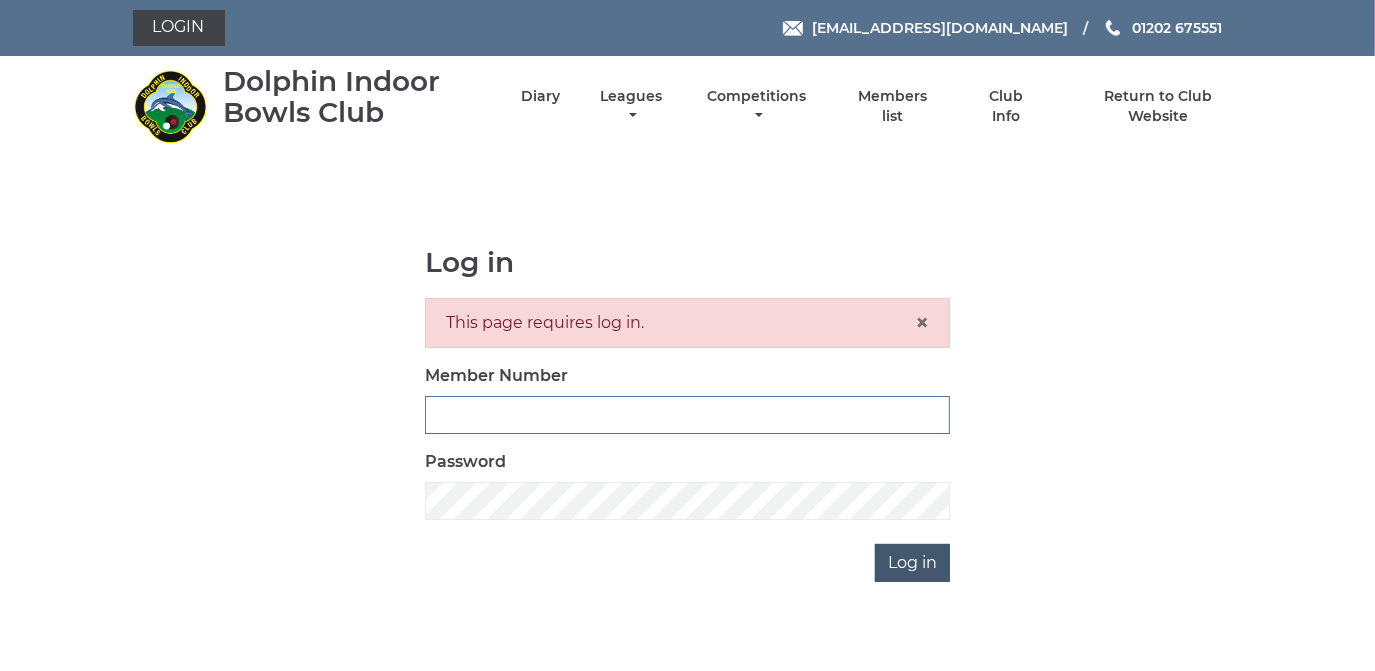 type on "2368" 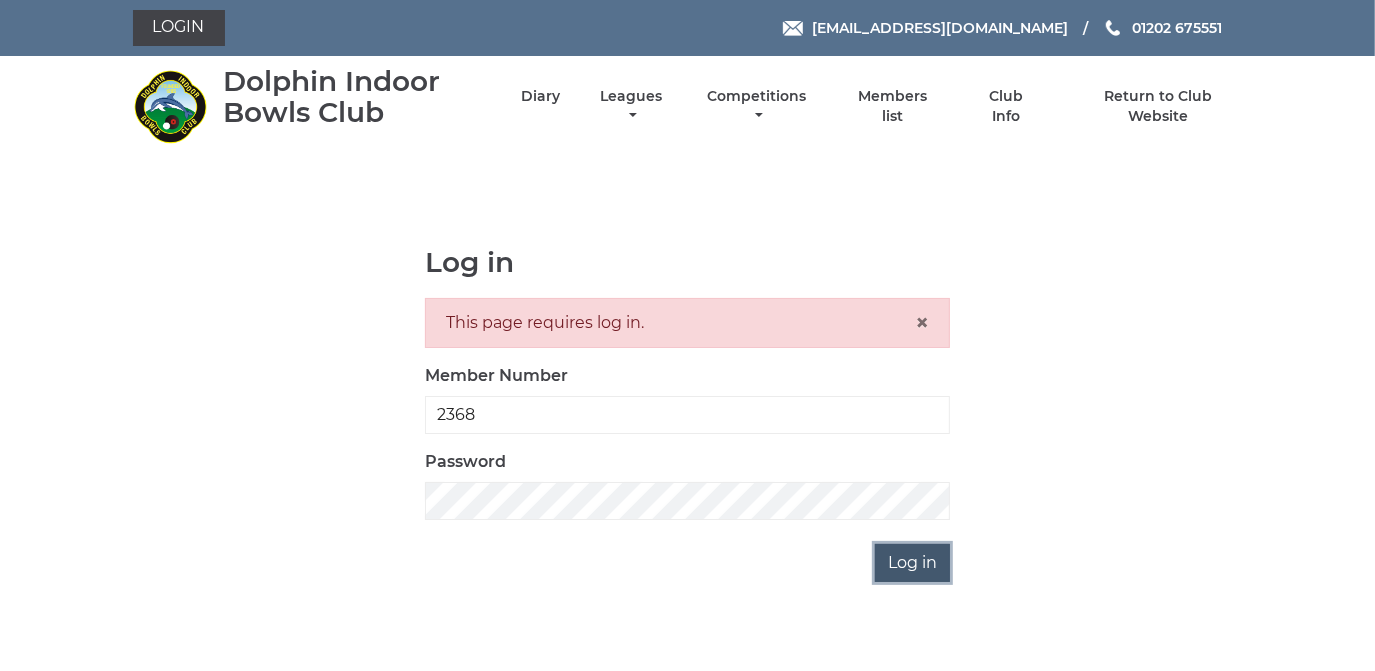 click on "Log in" at bounding box center [912, 563] 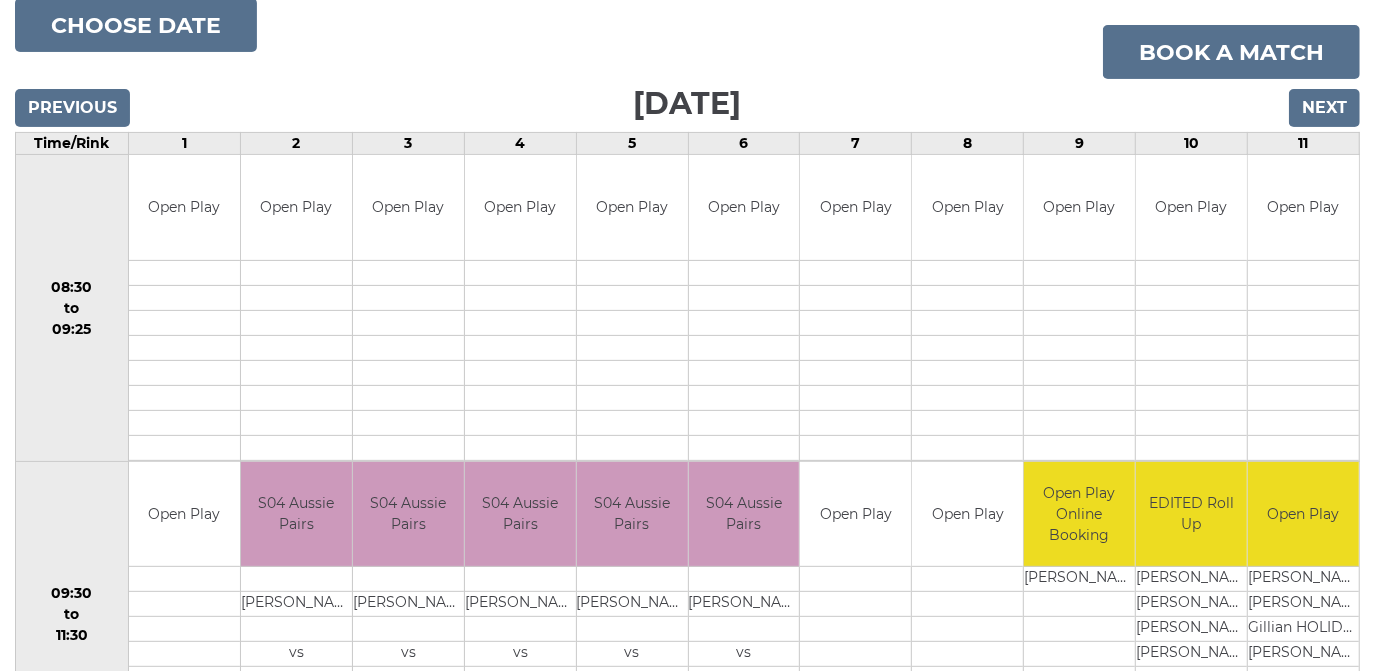 scroll, scrollTop: 90, scrollLeft: 0, axis: vertical 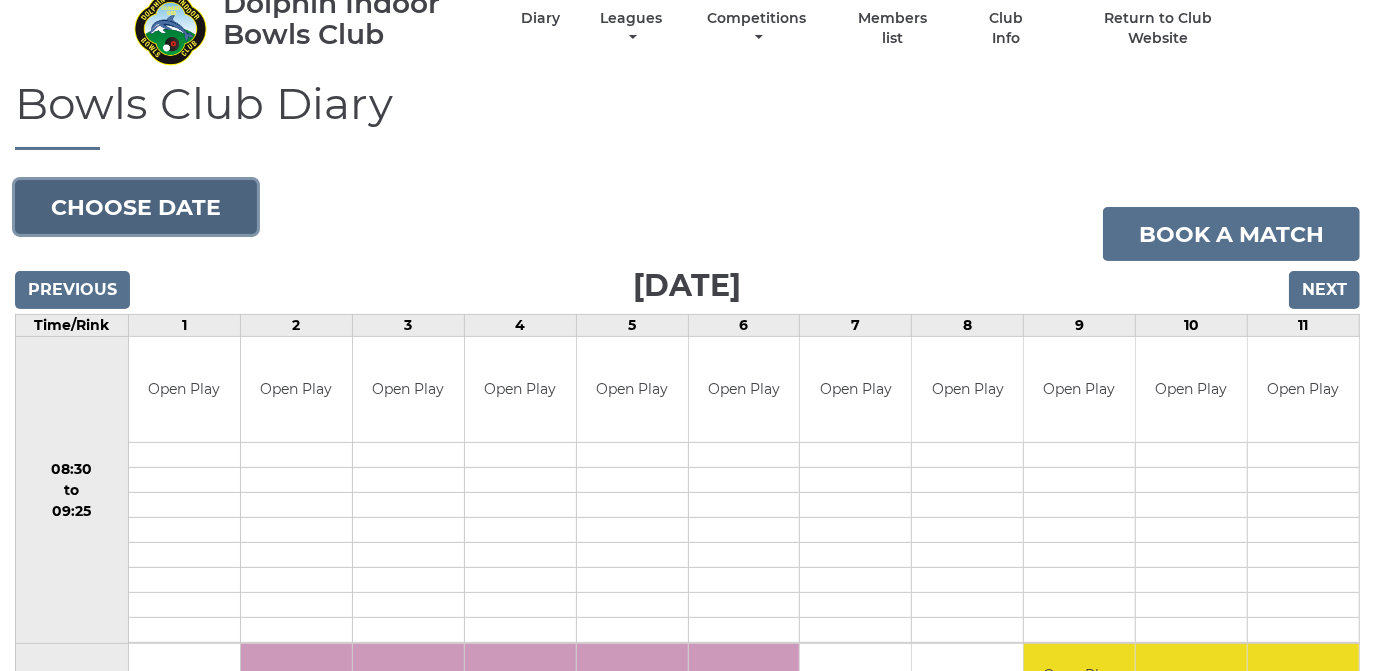 click on "Choose date" at bounding box center [136, 207] 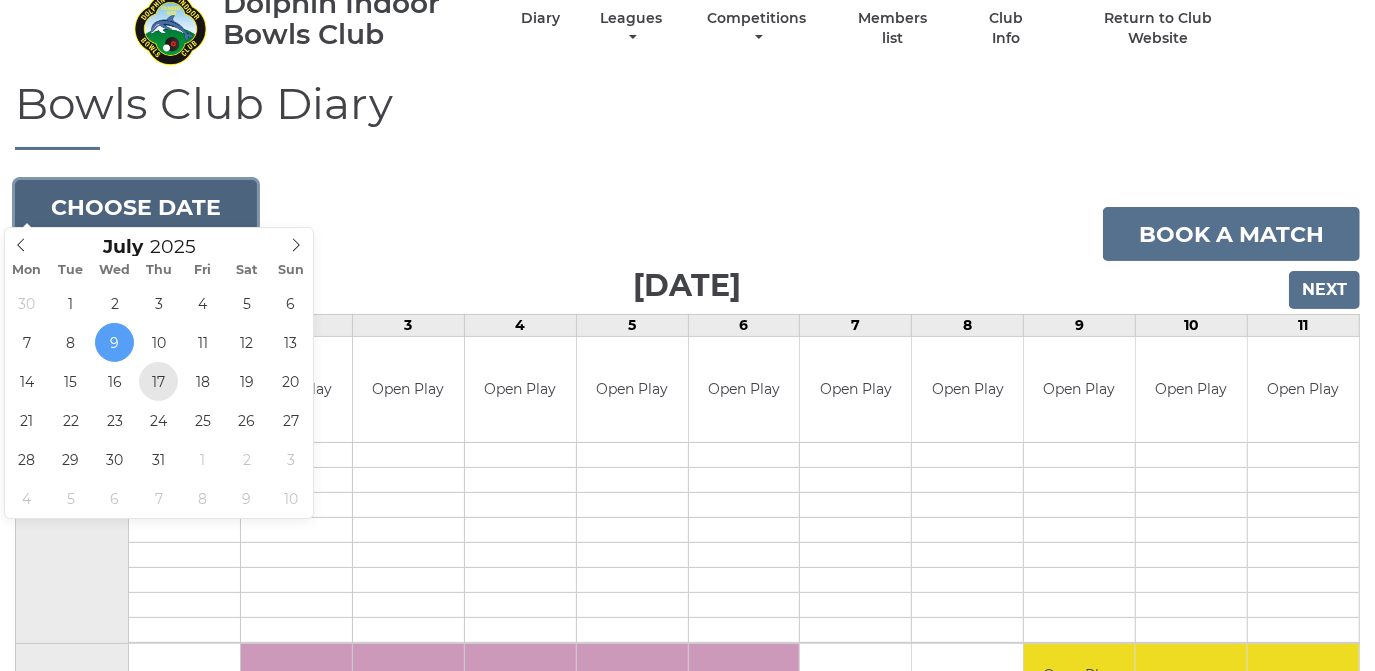 type on "[DATE]" 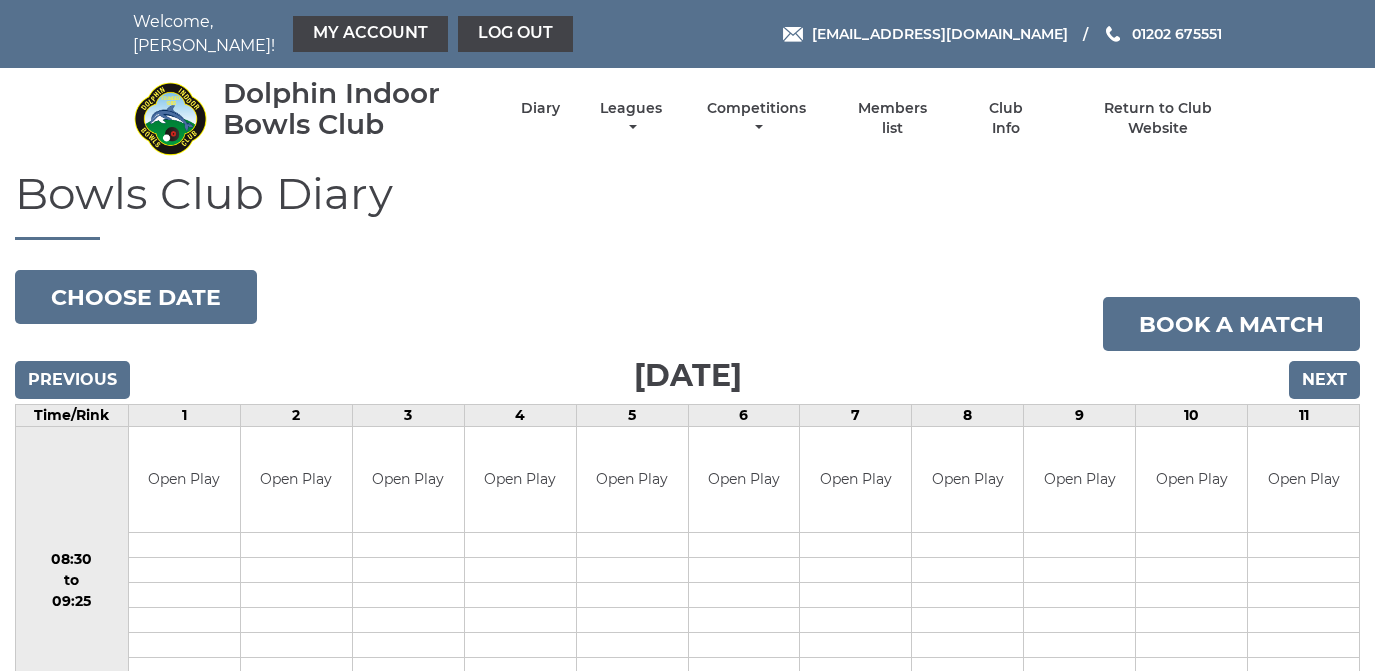 scroll, scrollTop: 0, scrollLeft: 0, axis: both 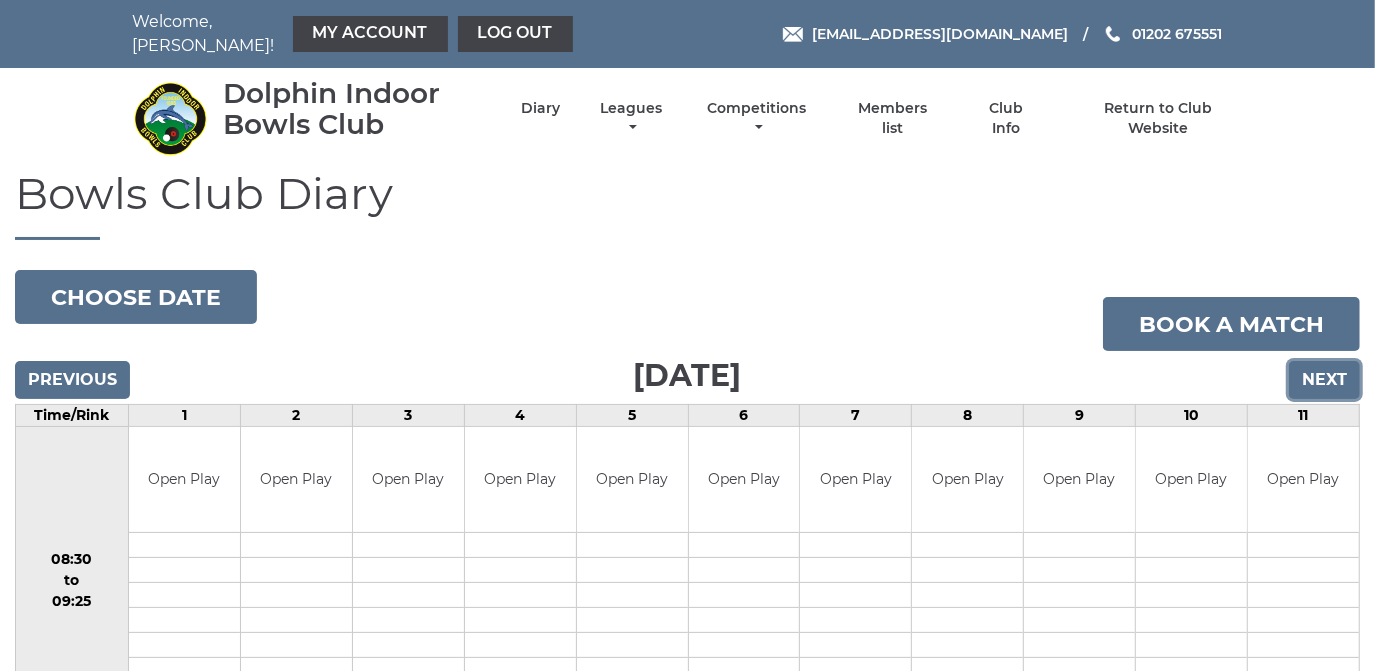 click on "Next" at bounding box center [1324, 380] 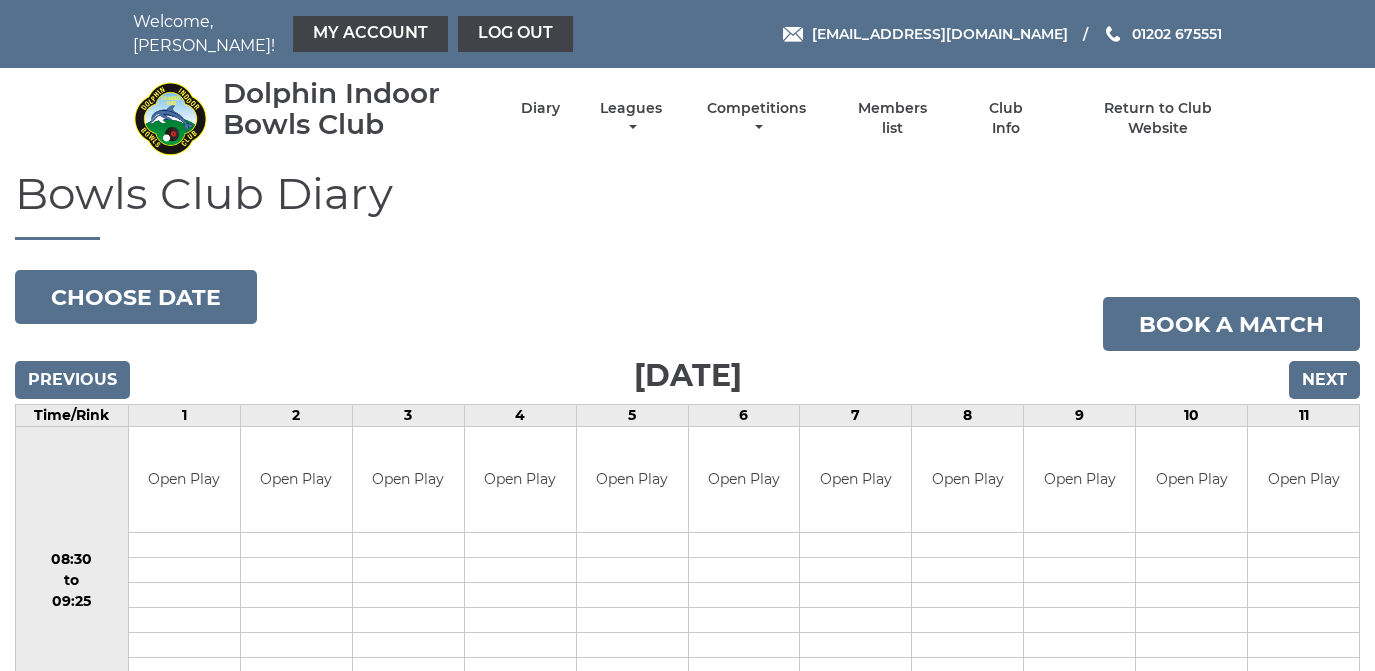scroll, scrollTop: 0, scrollLeft: 0, axis: both 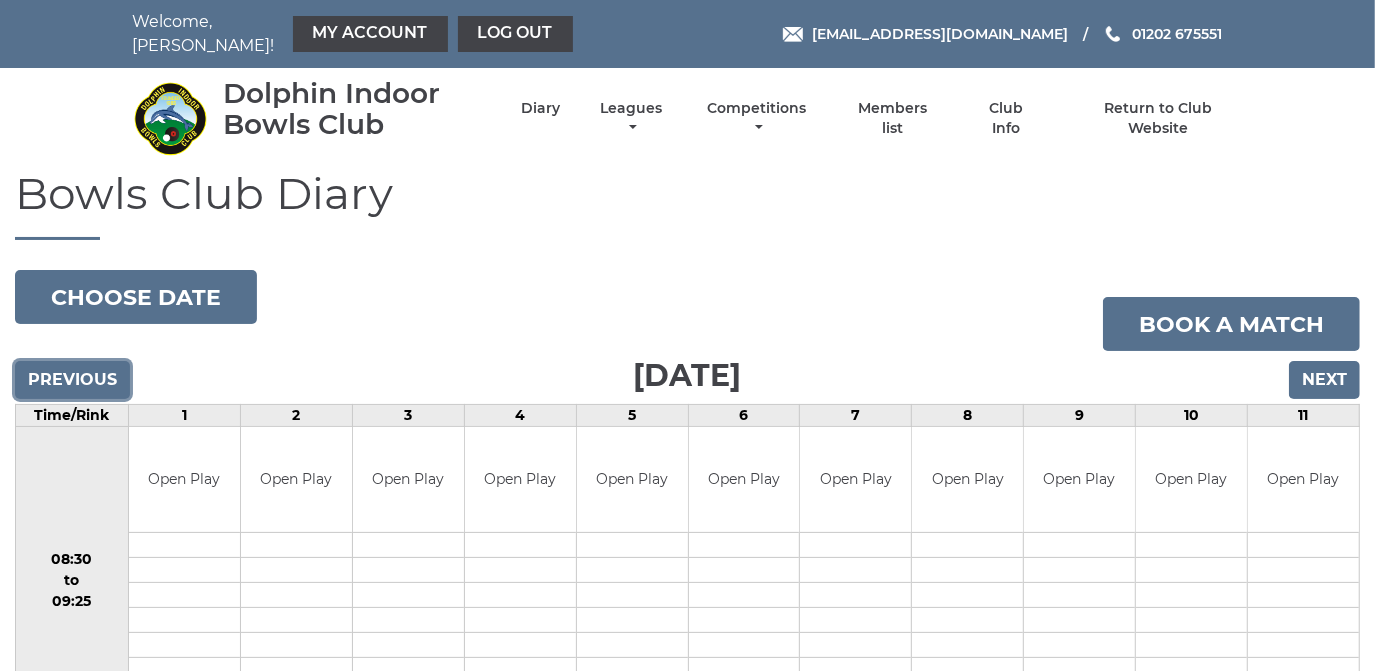 click on "Previous" at bounding box center (72, 380) 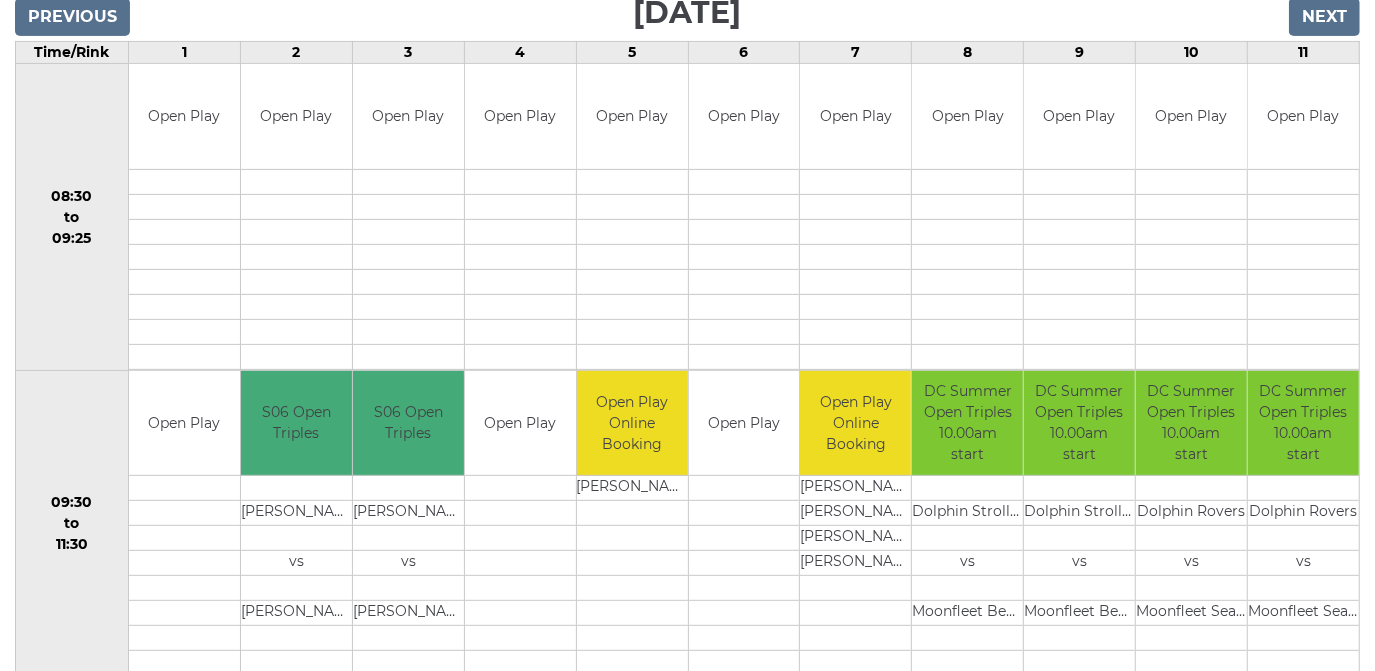 scroll, scrollTop: 272, scrollLeft: 0, axis: vertical 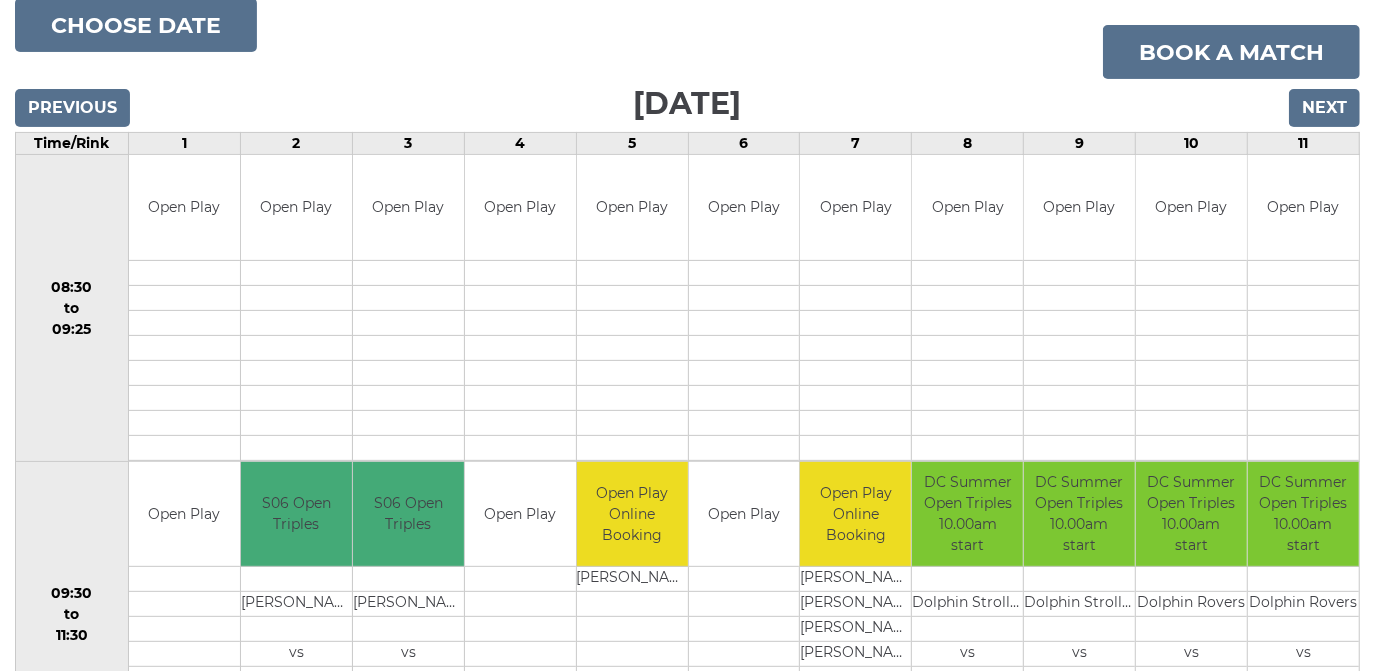 click on "Open Play" at bounding box center (632, 207) 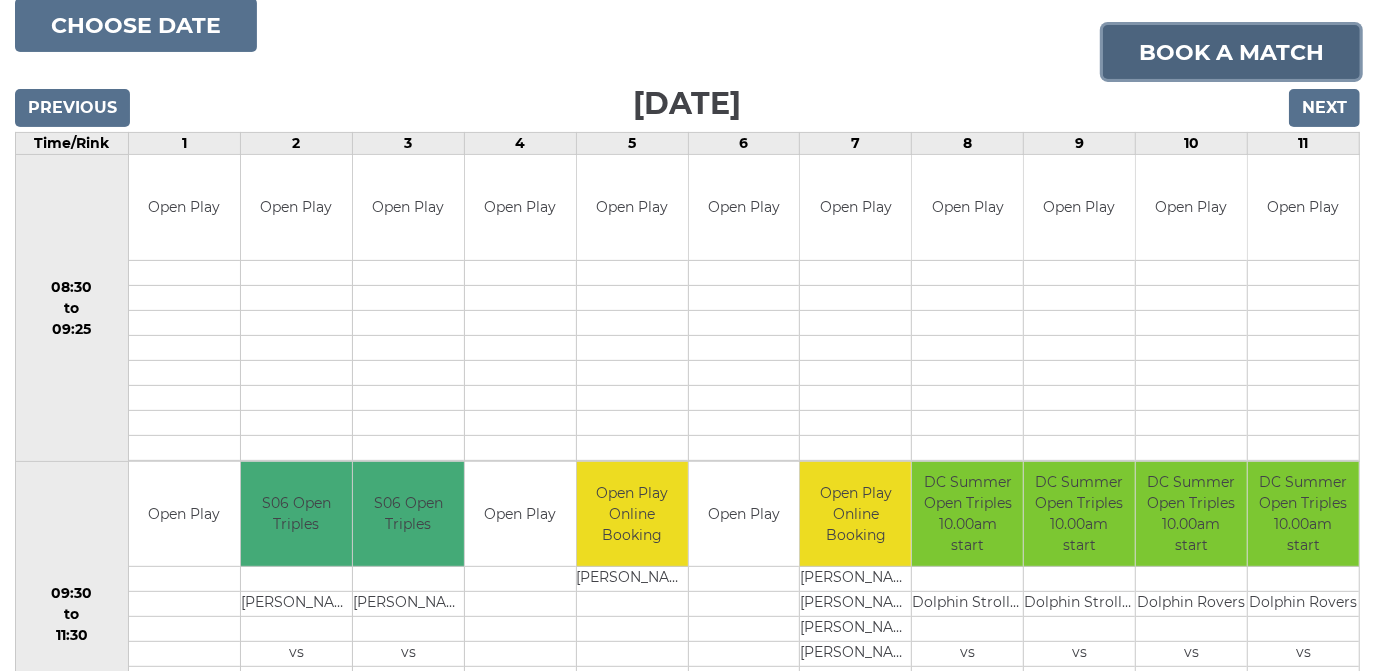 click on "Book a match" at bounding box center [1231, 52] 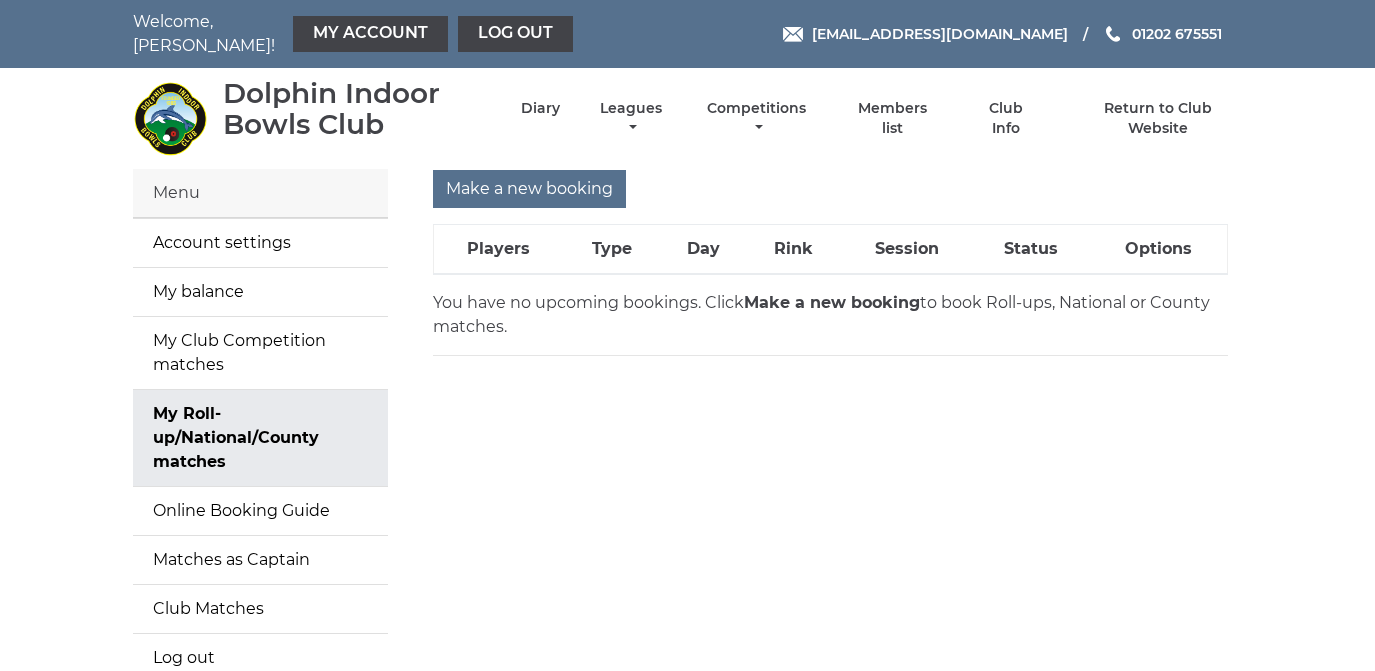 scroll, scrollTop: 0, scrollLeft: 0, axis: both 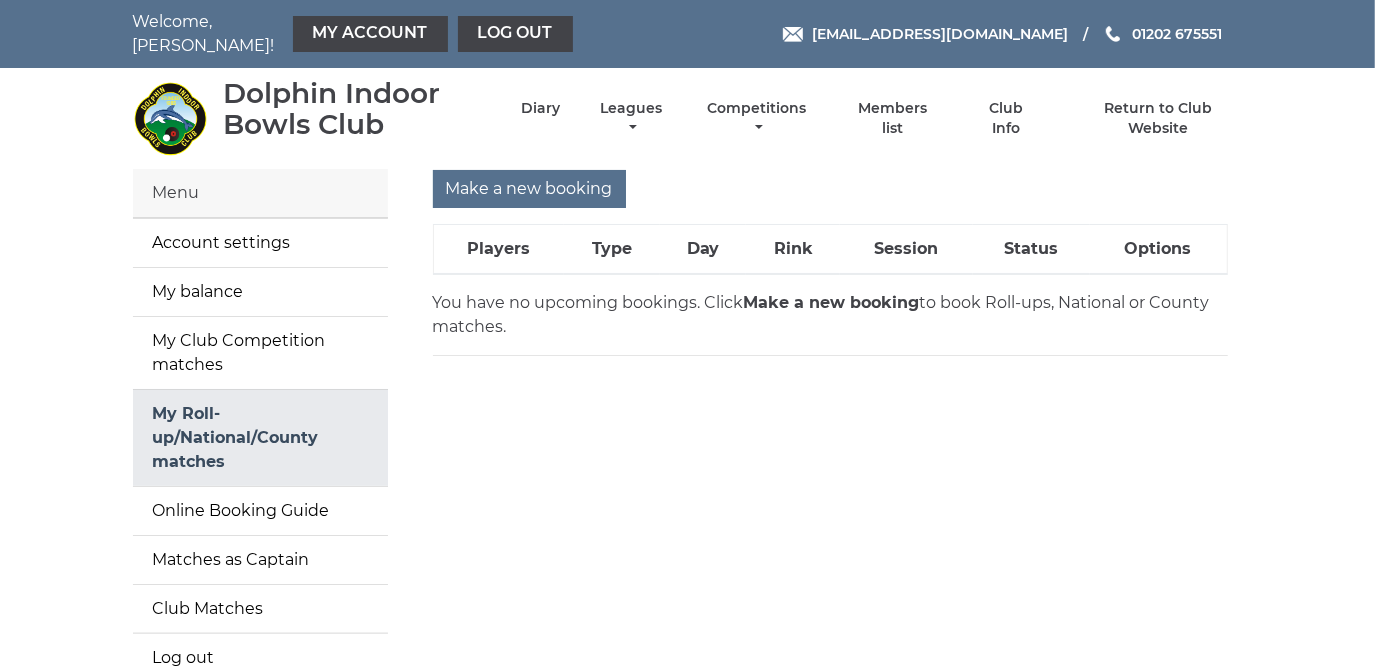 click on "My Roll-up/National/County matches" at bounding box center [260, 438] 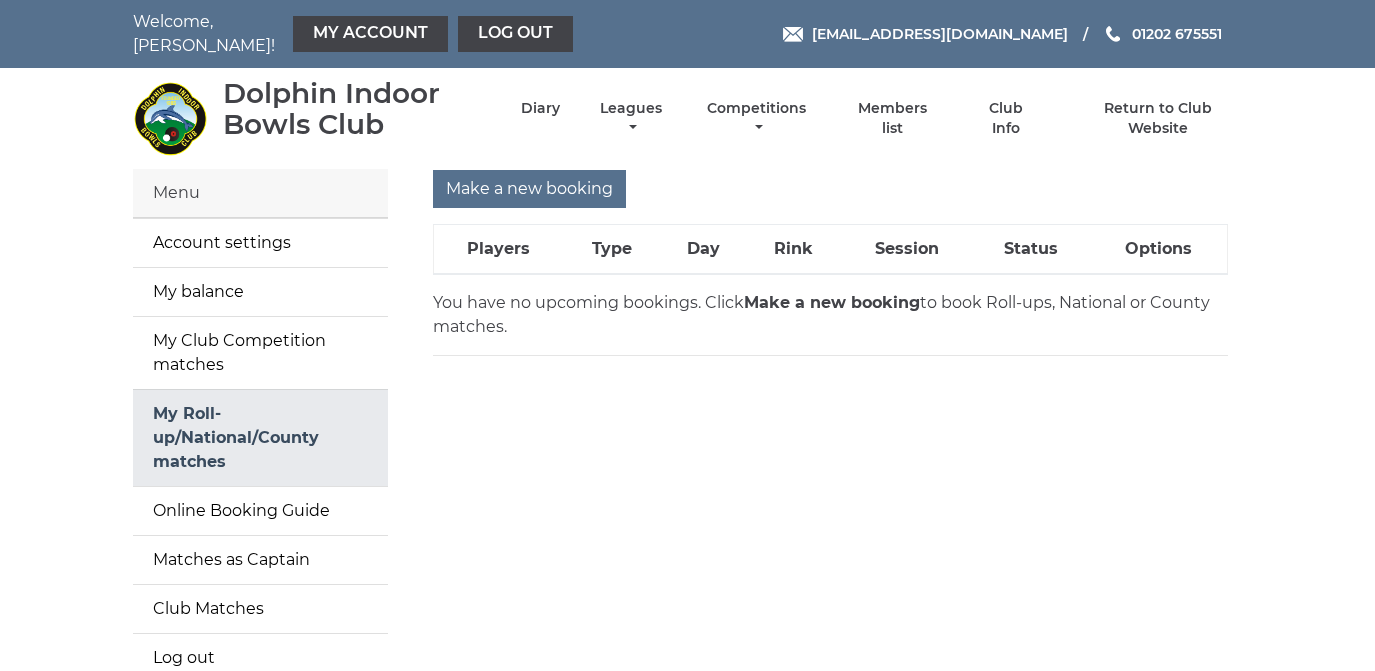 scroll, scrollTop: 0, scrollLeft: 0, axis: both 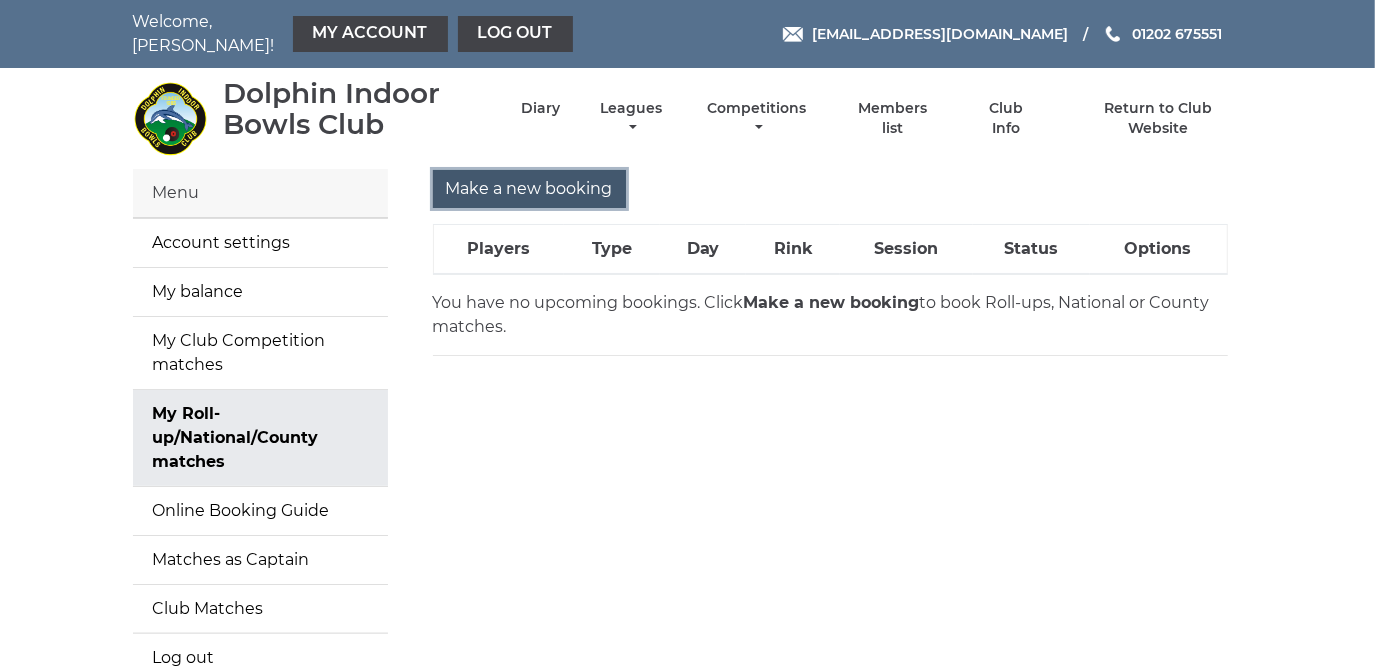 click on "Make a new booking" at bounding box center [529, 189] 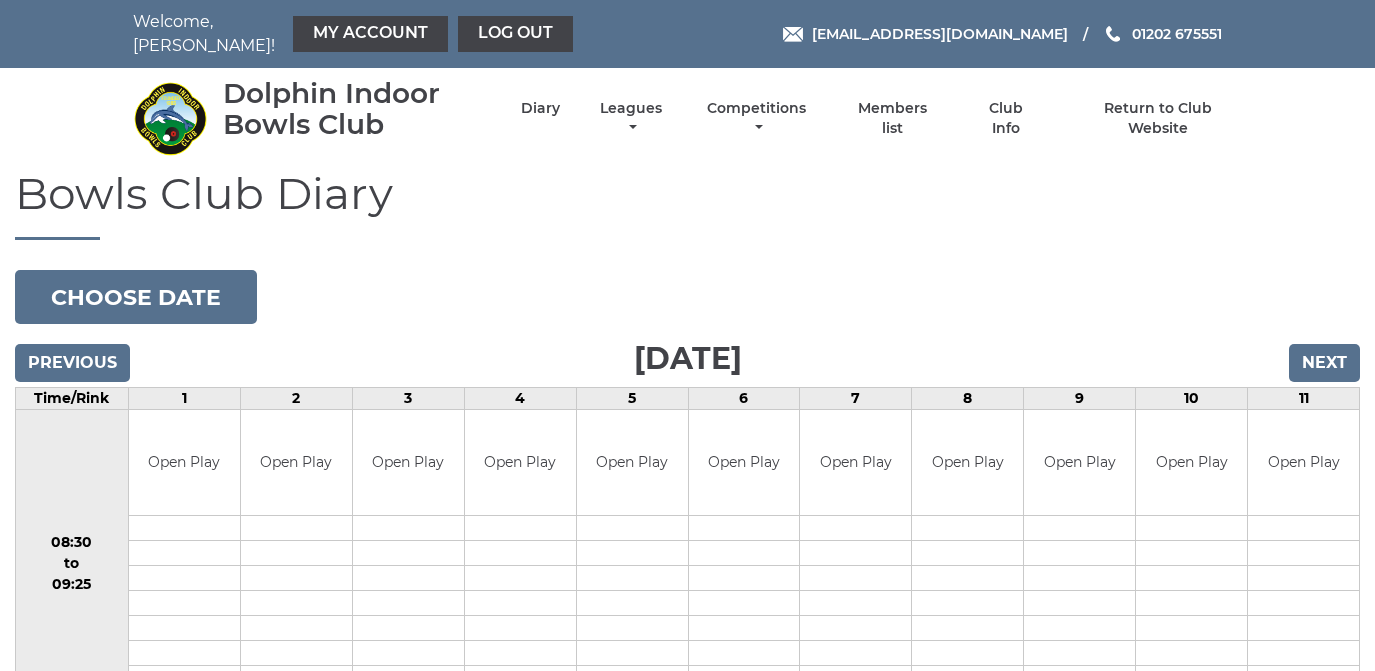 scroll, scrollTop: 0, scrollLeft: 0, axis: both 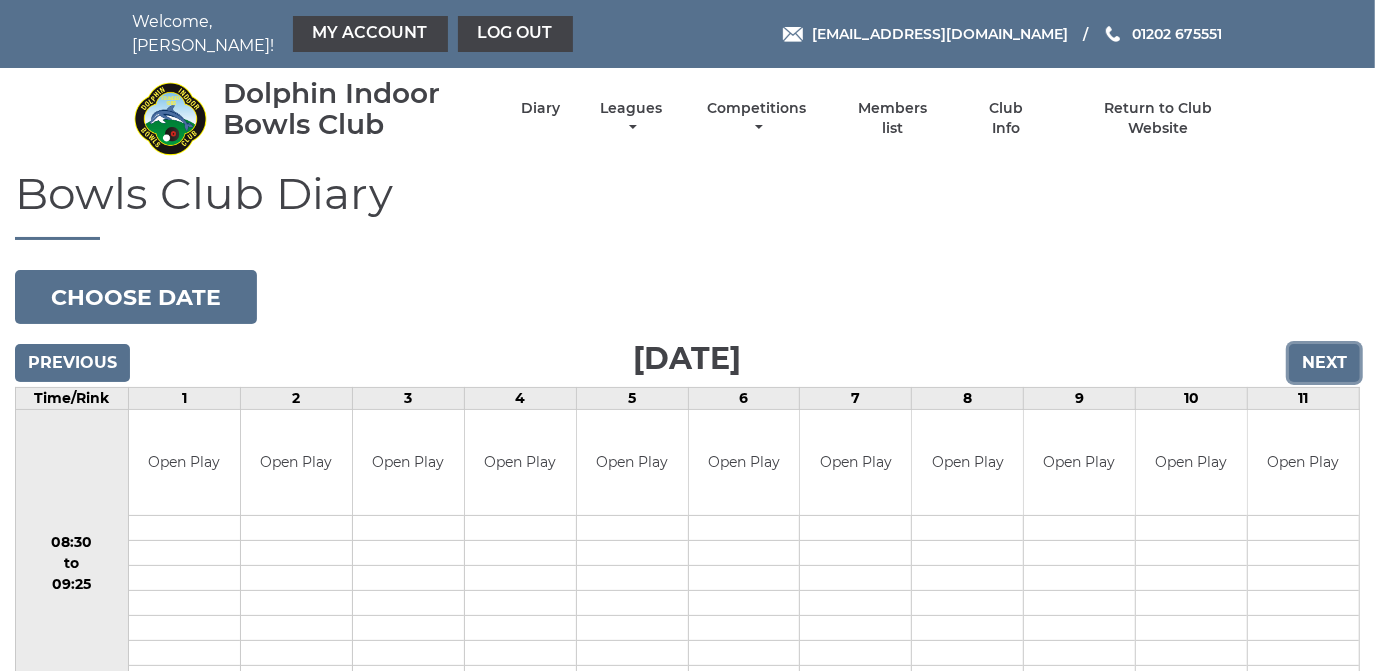 click on "Next" at bounding box center (1324, 363) 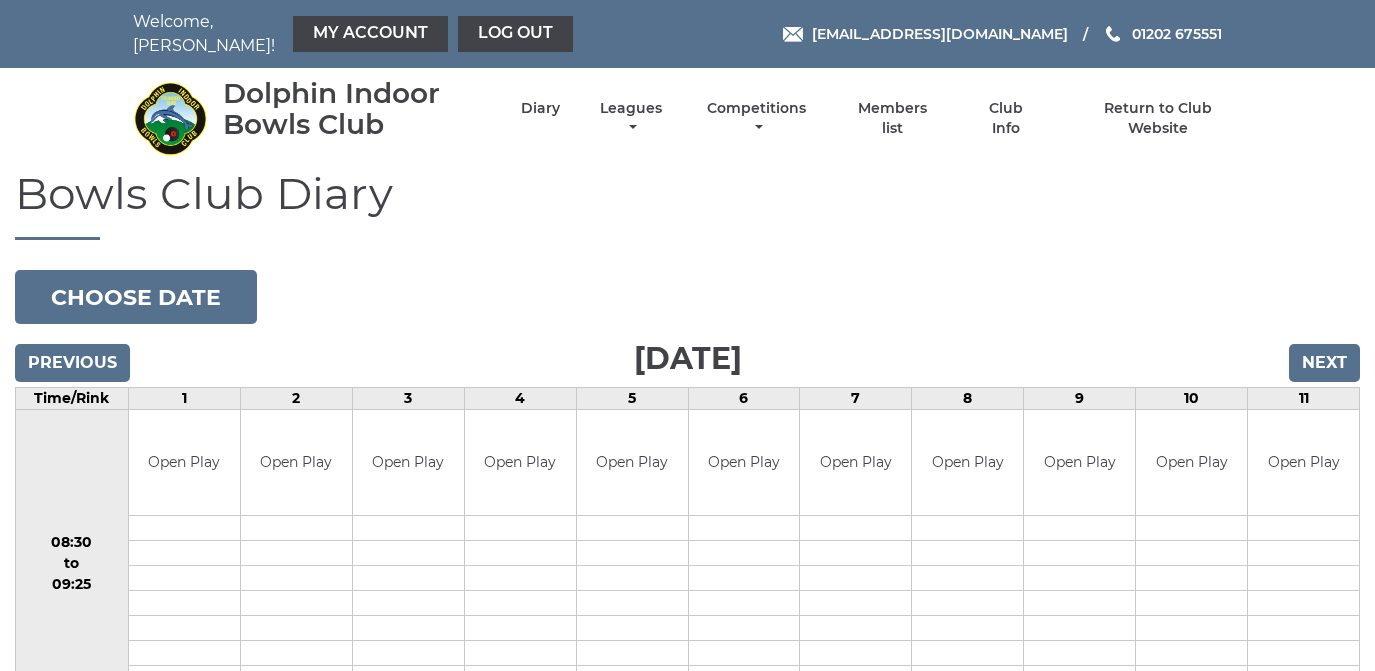 scroll, scrollTop: 0, scrollLeft: 0, axis: both 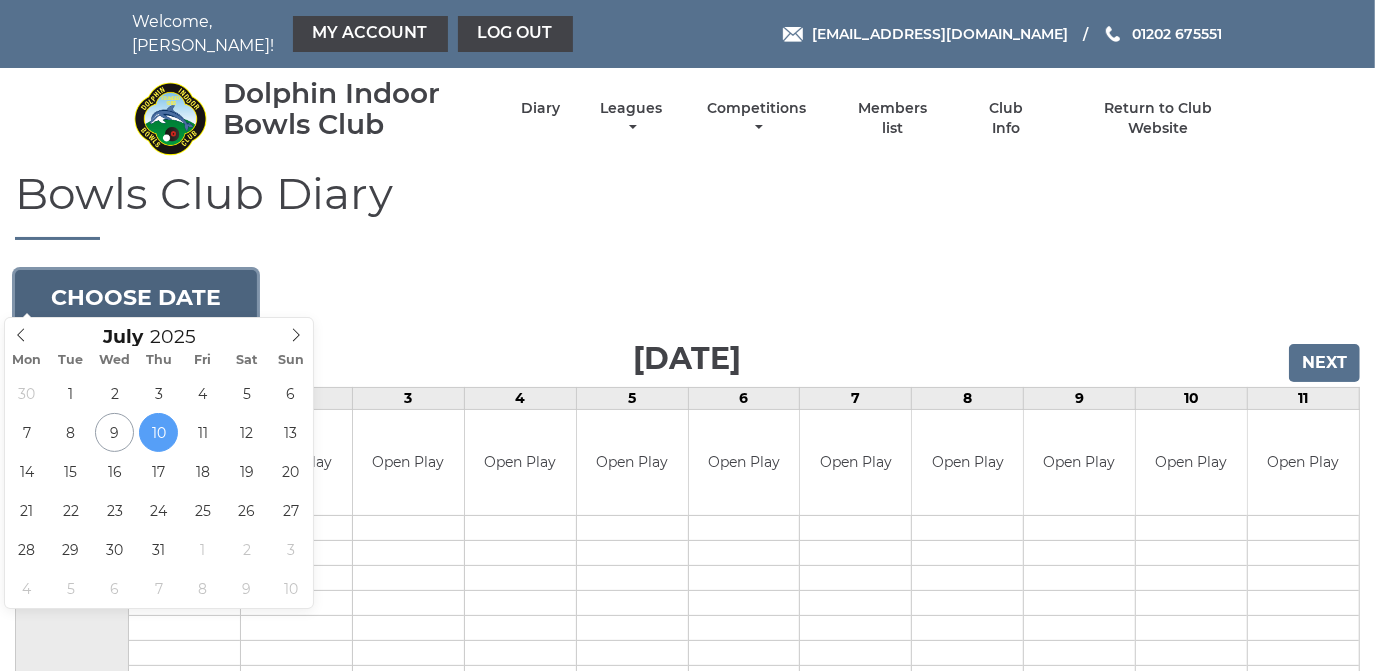 click on "Choose date" at bounding box center [136, 297] 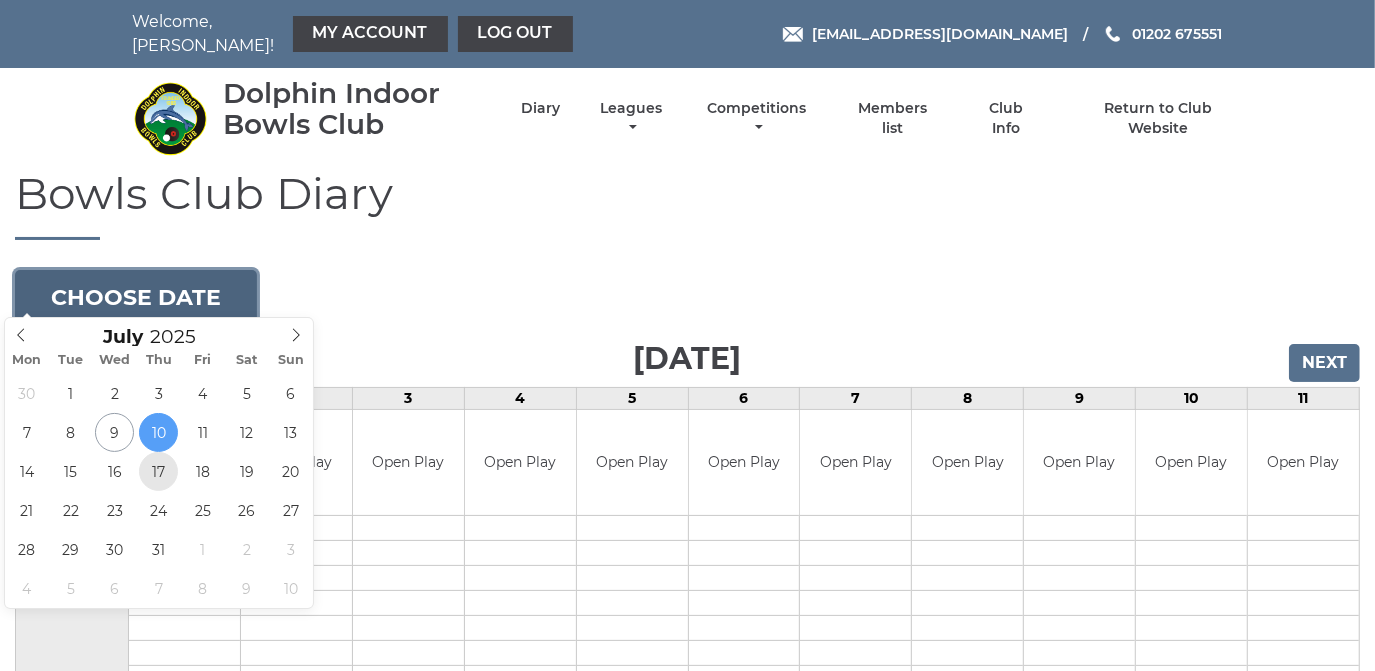 type on "2025-07-17" 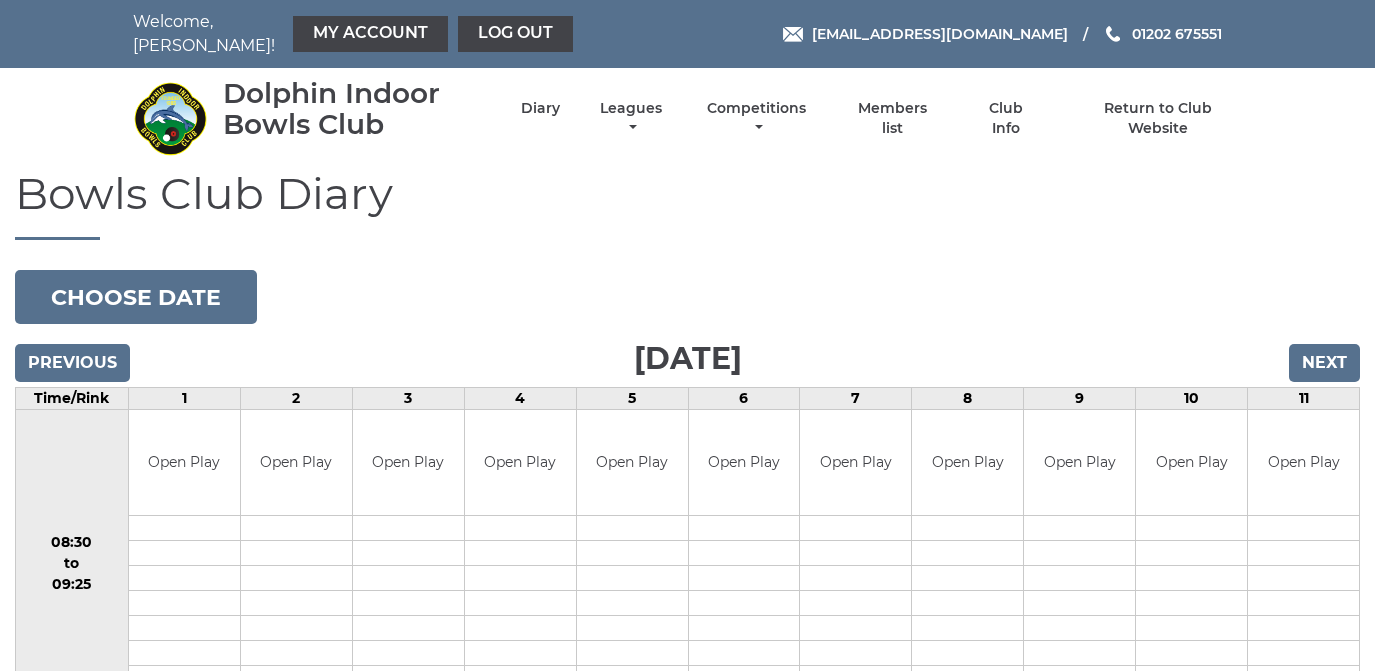 scroll, scrollTop: 0, scrollLeft: 0, axis: both 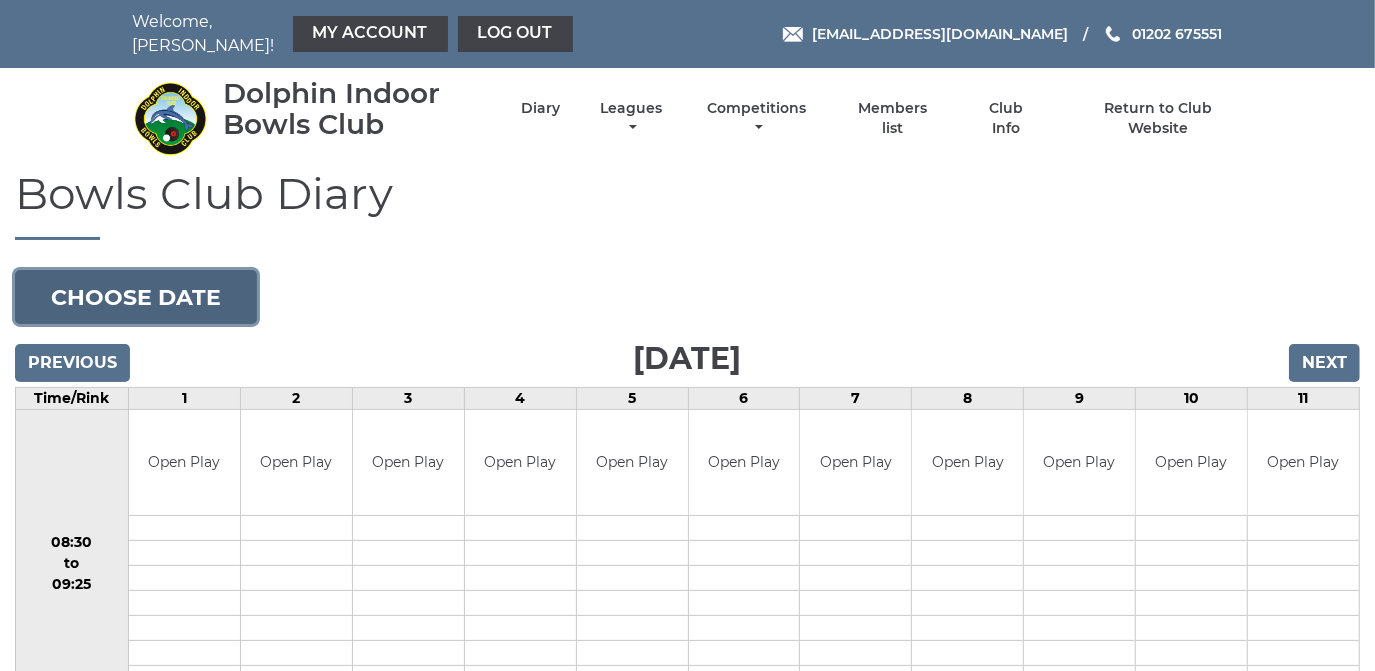 click on "Choose date" at bounding box center (136, 297) 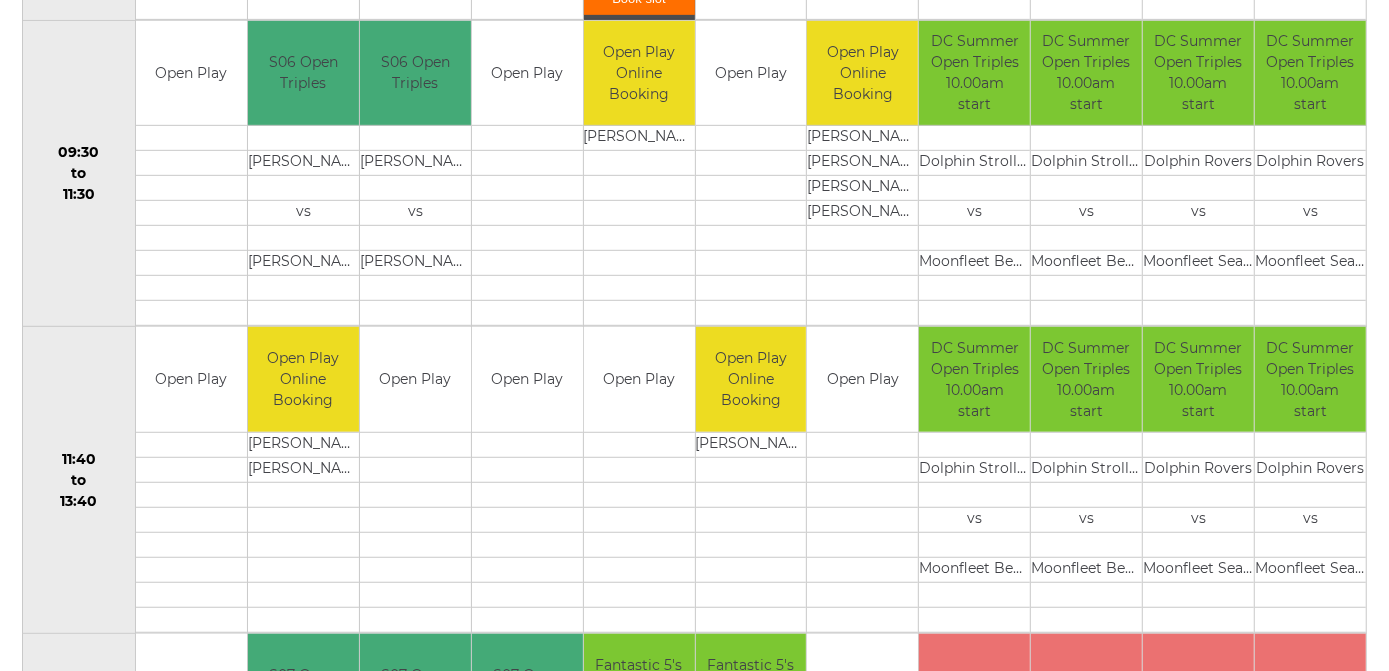 scroll, scrollTop: 727, scrollLeft: 0, axis: vertical 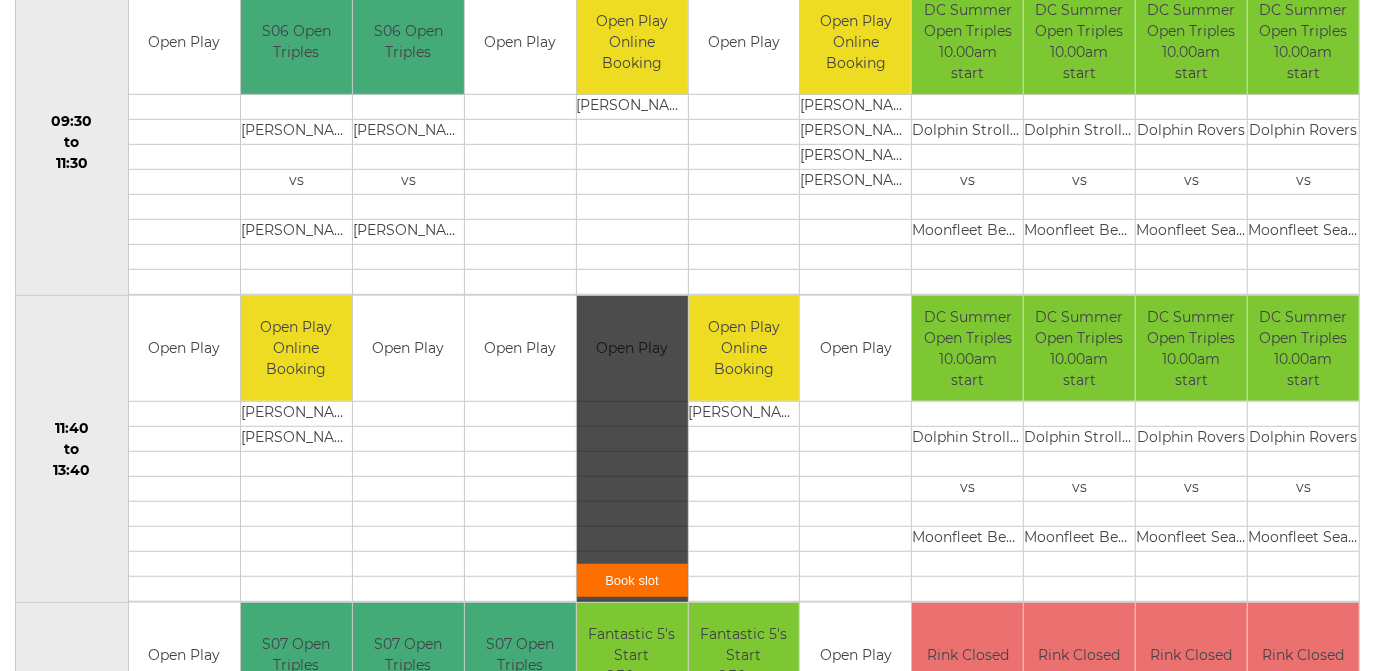 click on "Book slot" at bounding box center [632, 580] 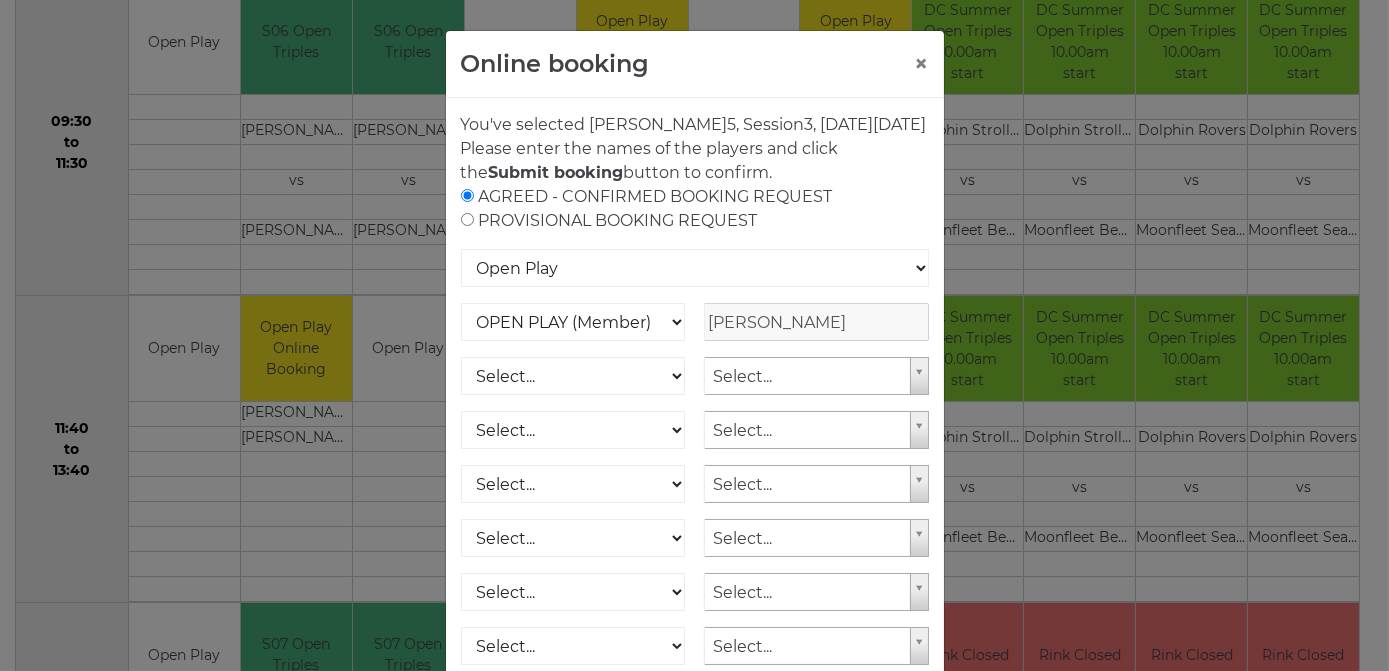 click at bounding box center [467, 219] 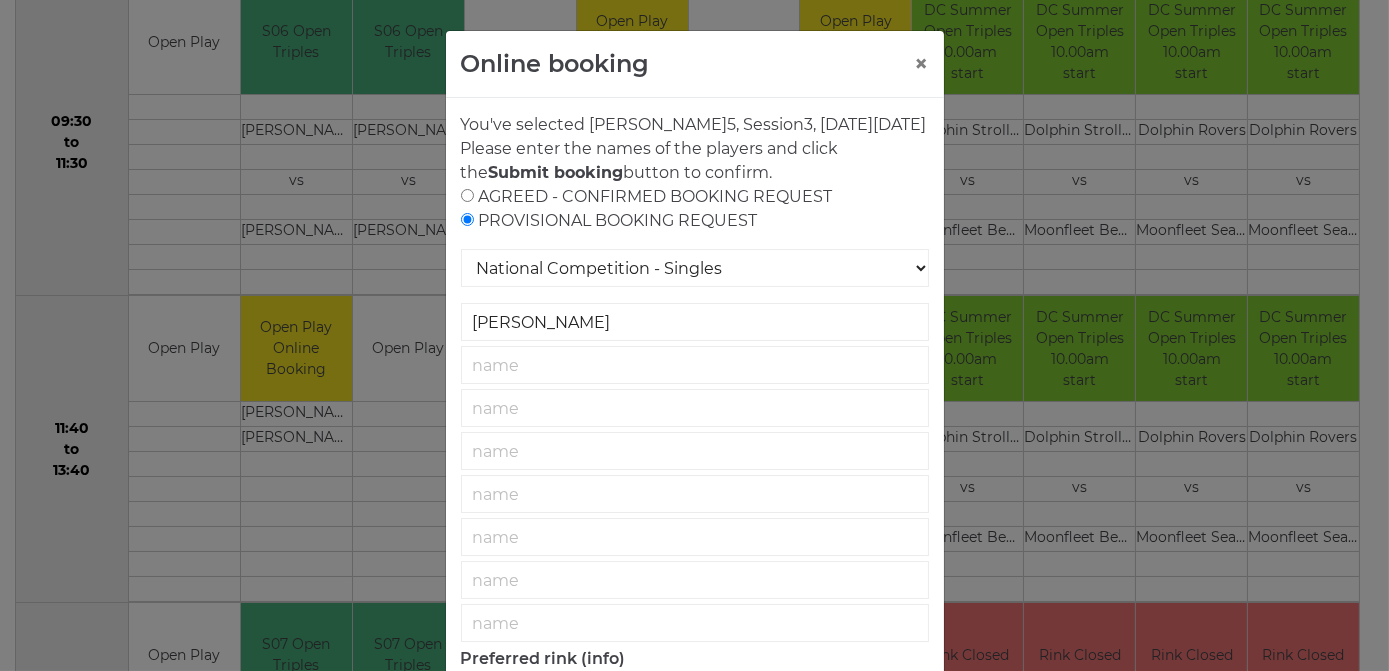 click at bounding box center [467, 195] 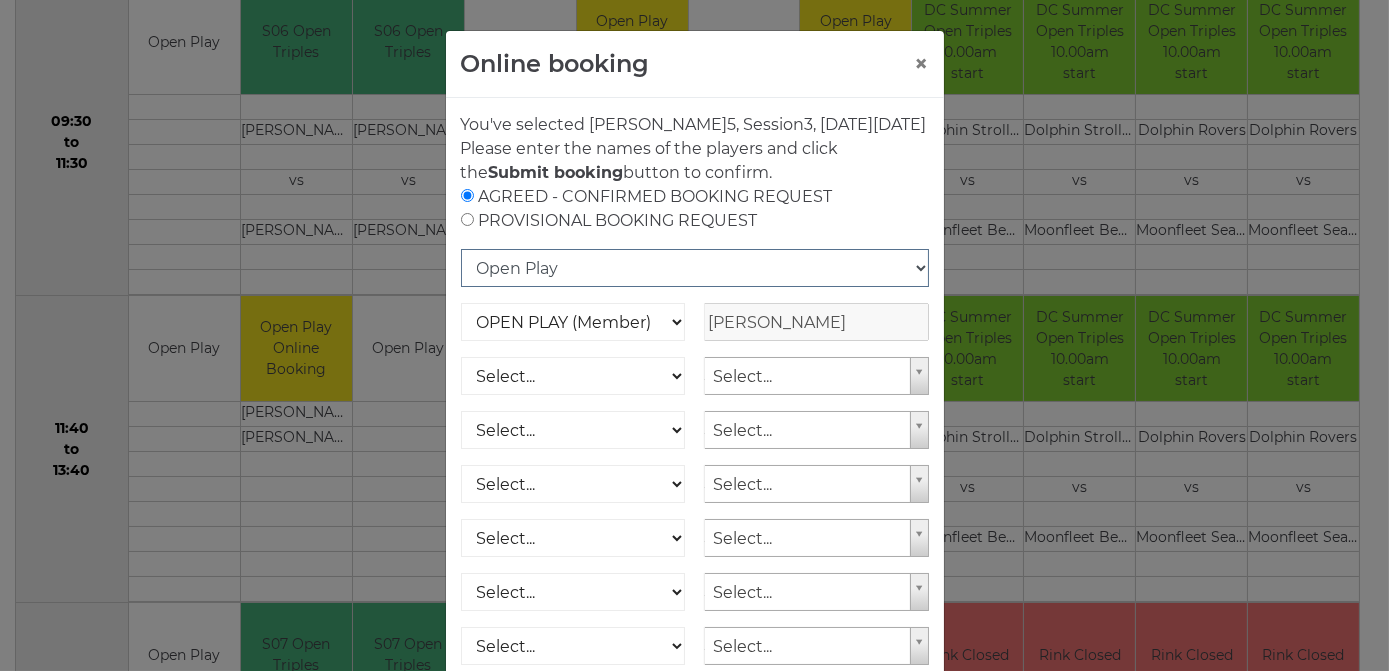 click on "Open Play National Competition - Singles
National Competition - Pairs
National Competition - Triples
National Competition - Fours" at bounding box center (695, 268) 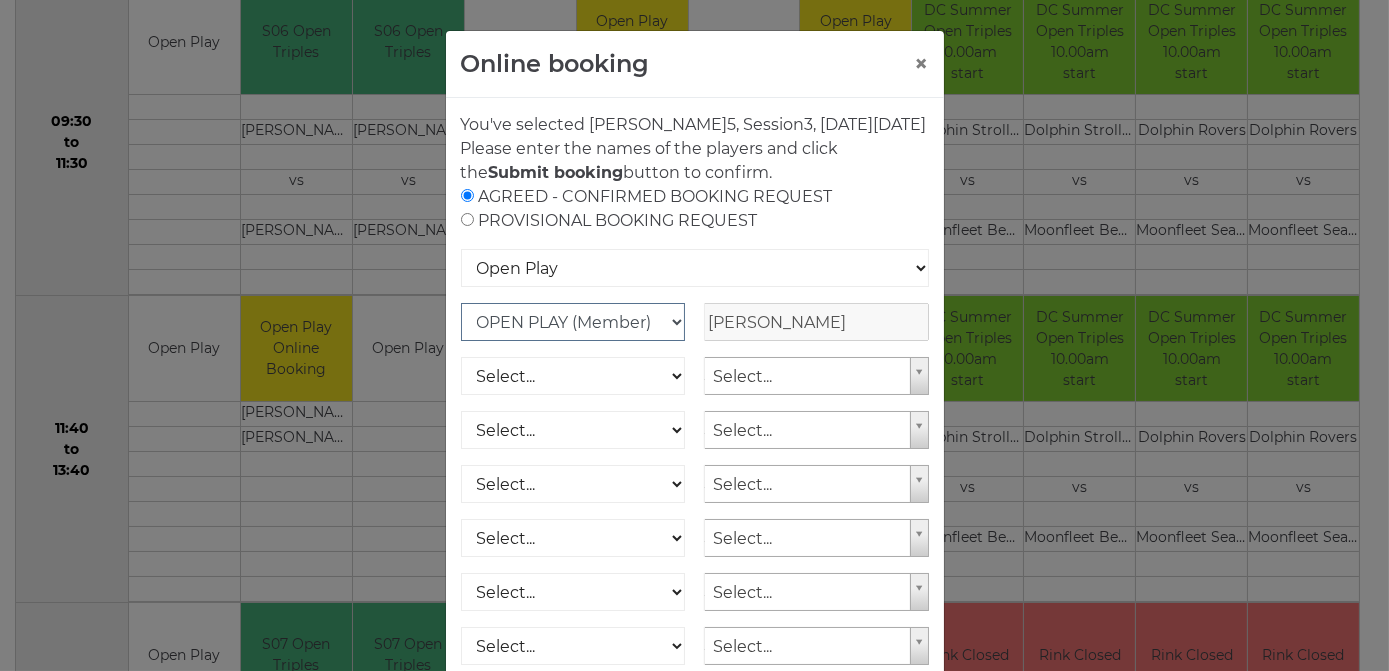 click on "OPEN PLAY (Member) OPEN PLAY 1 HOUR (Member) SPOONS (Member) 16 - 30 Club (Member) National County (Member)" at bounding box center (573, 322) 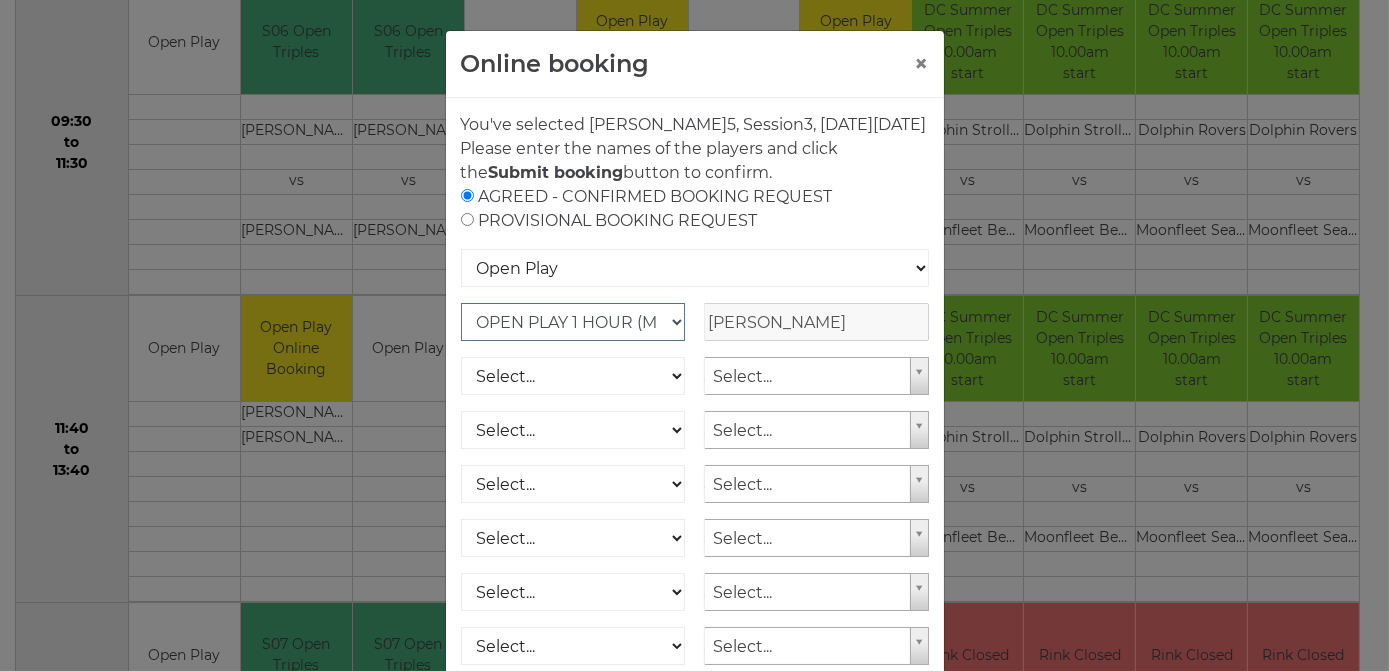 click on "OPEN PLAY (Member) OPEN PLAY 1 HOUR (Member) SPOONS (Member) 16 - 30 Club (Member) National County (Member)" at bounding box center (573, 322) 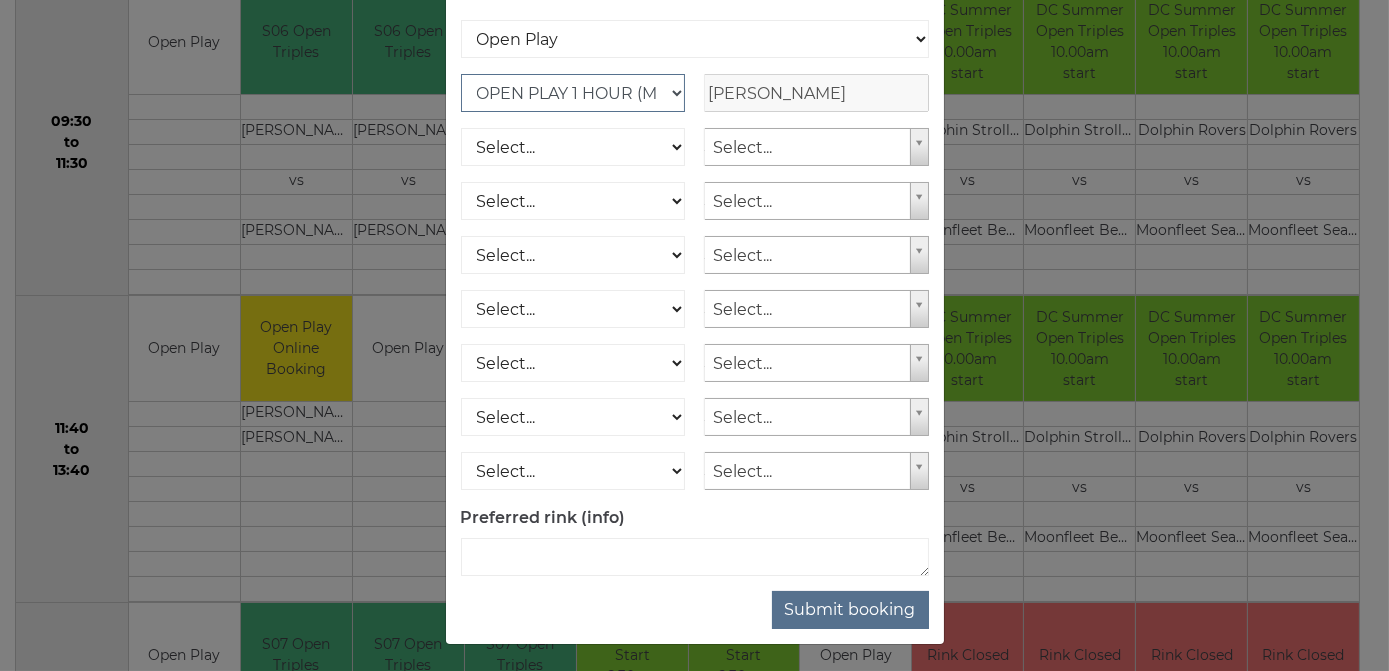 scroll, scrollTop: 255, scrollLeft: 0, axis: vertical 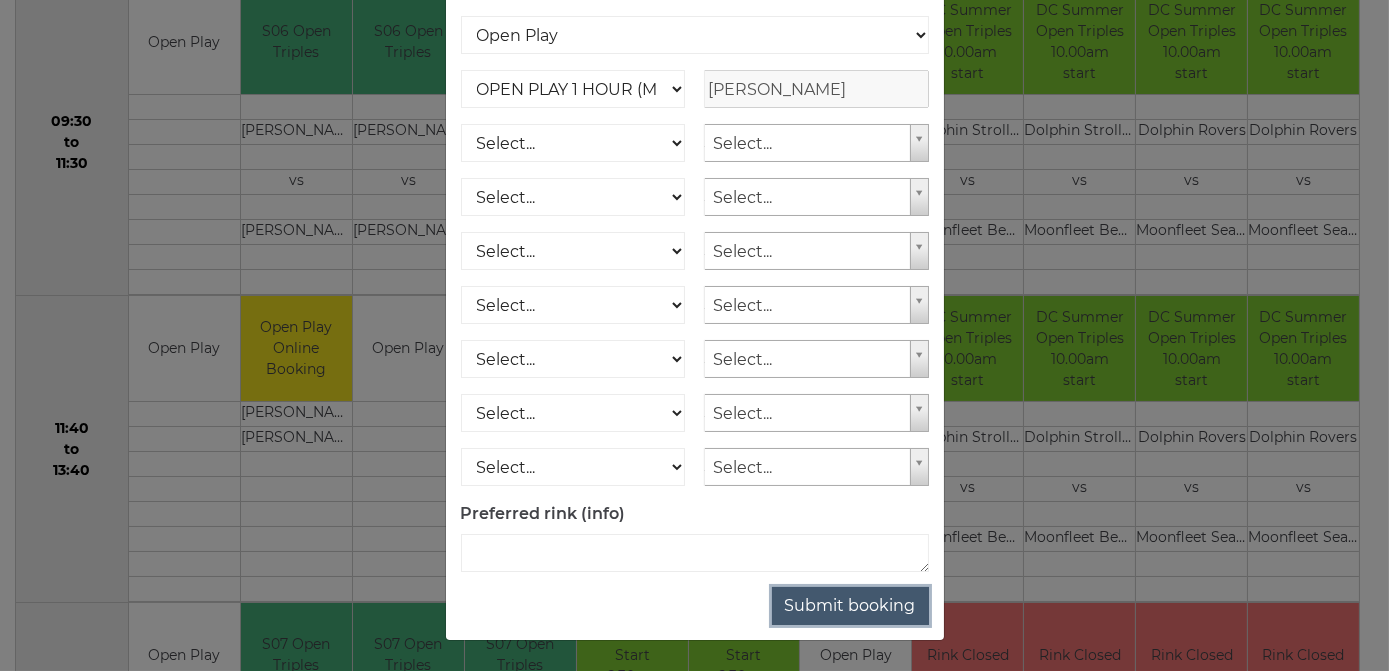 click on "Submit booking" at bounding box center [850, 606] 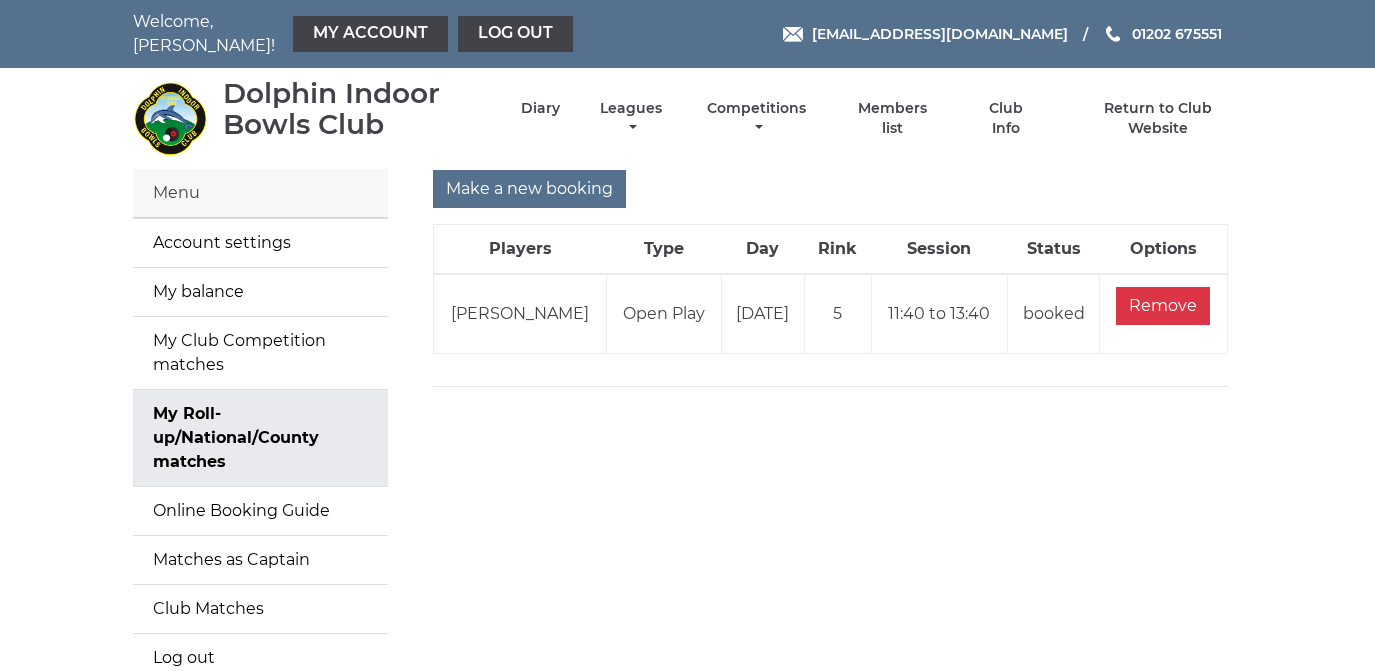 scroll, scrollTop: 0, scrollLeft: 0, axis: both 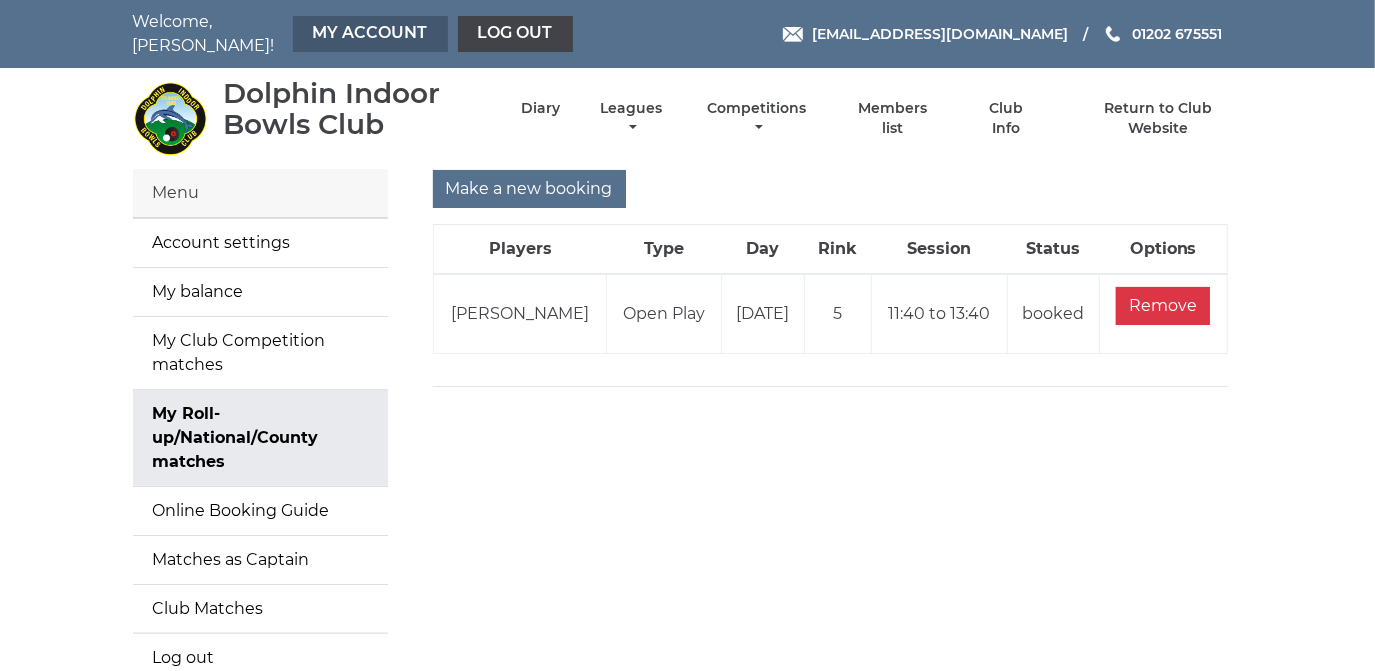 click on "My Account" at bounding box center (370, 34) 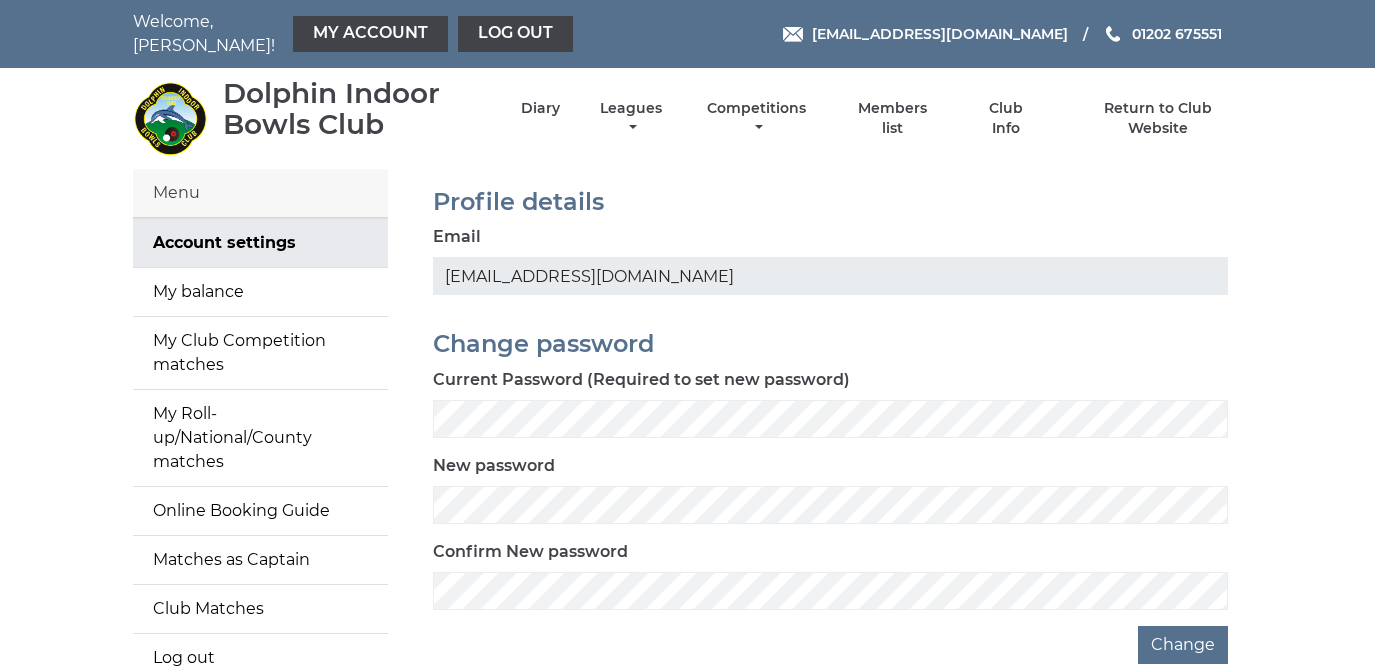 scroll, scrollTop: 0, scrollLeft: 0, axis: both 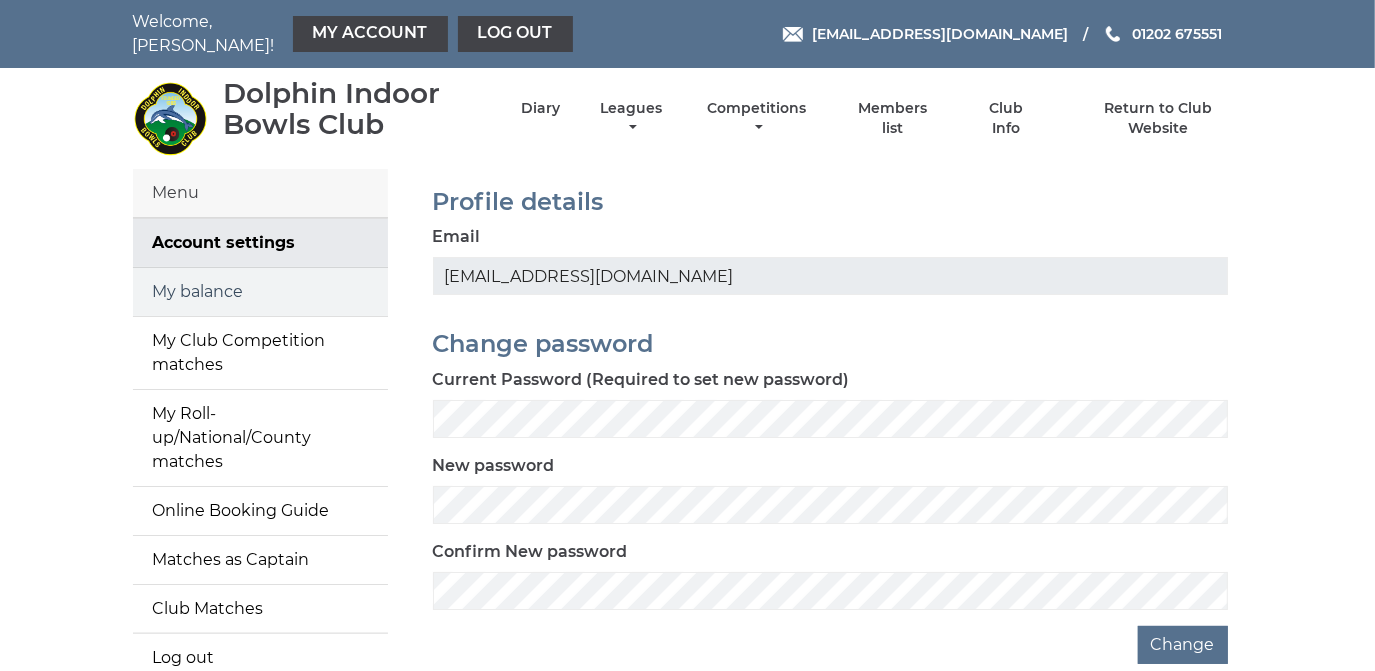 click on "My balance" at bounding box center [260, 292] 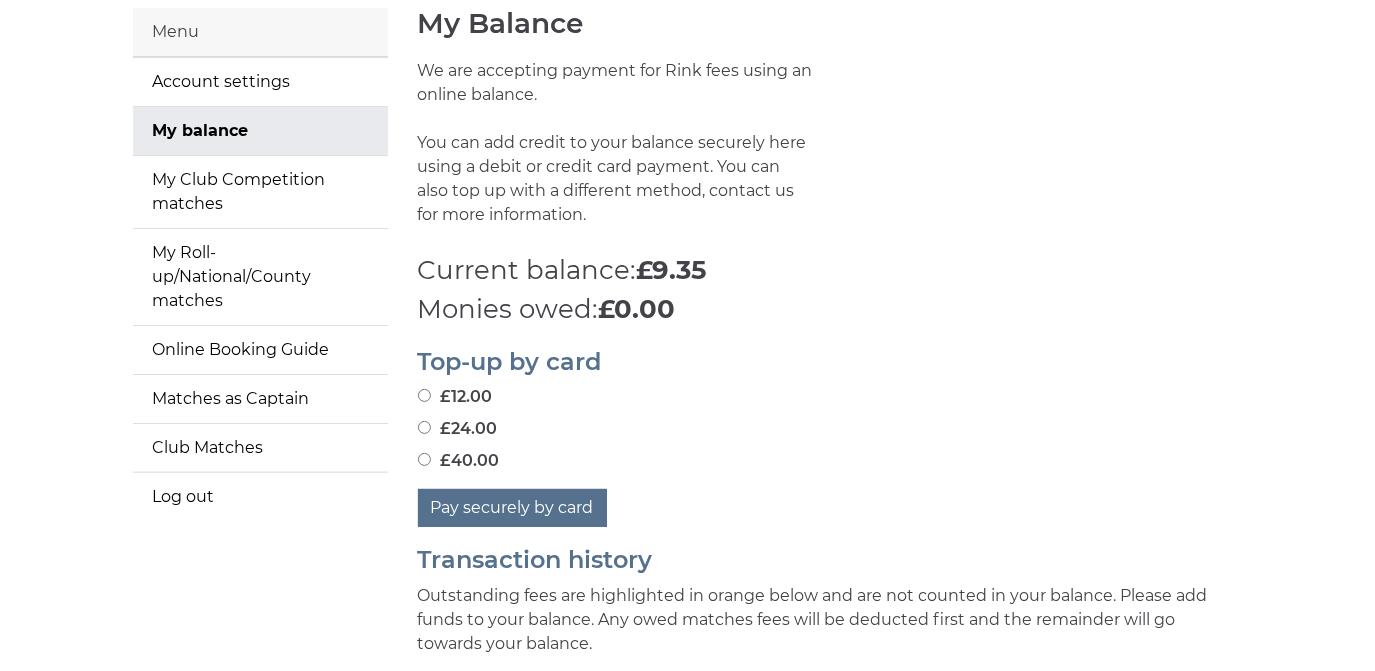 scroll, scrollTop: 181, scrollLeft: 0, axis: vertical 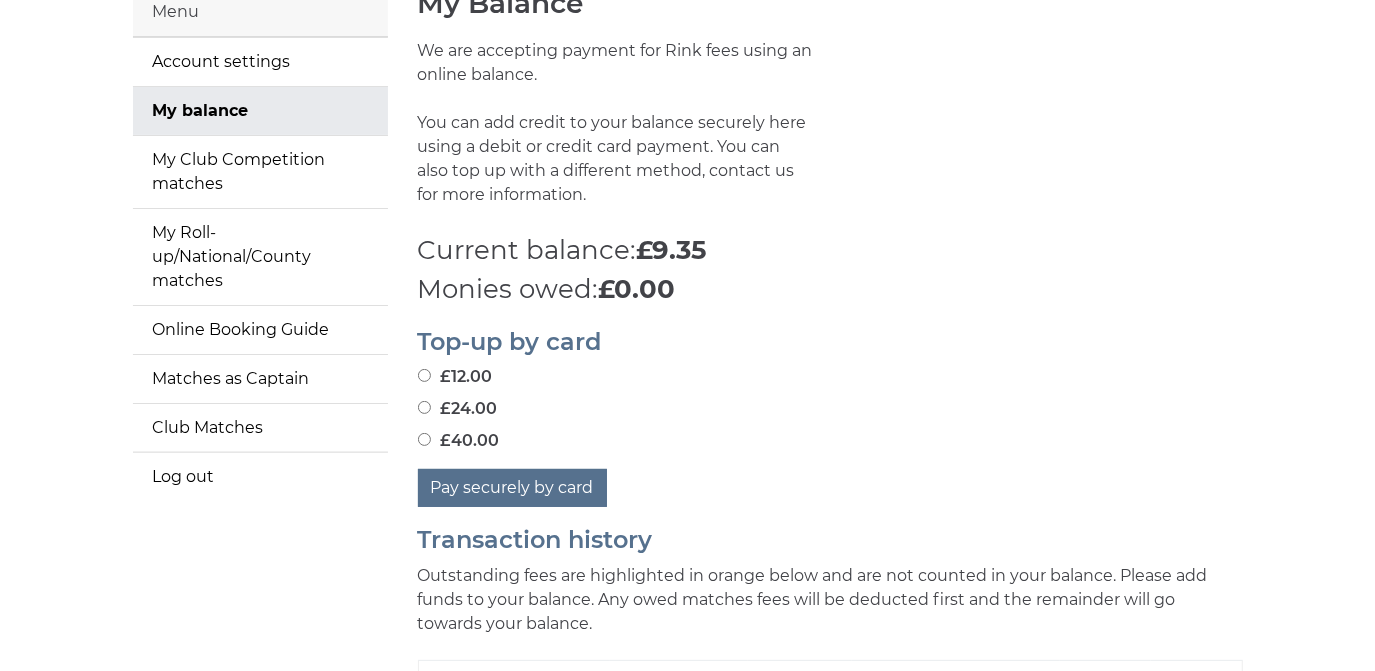 click on "£24.00" at bounding box center (424, 407) 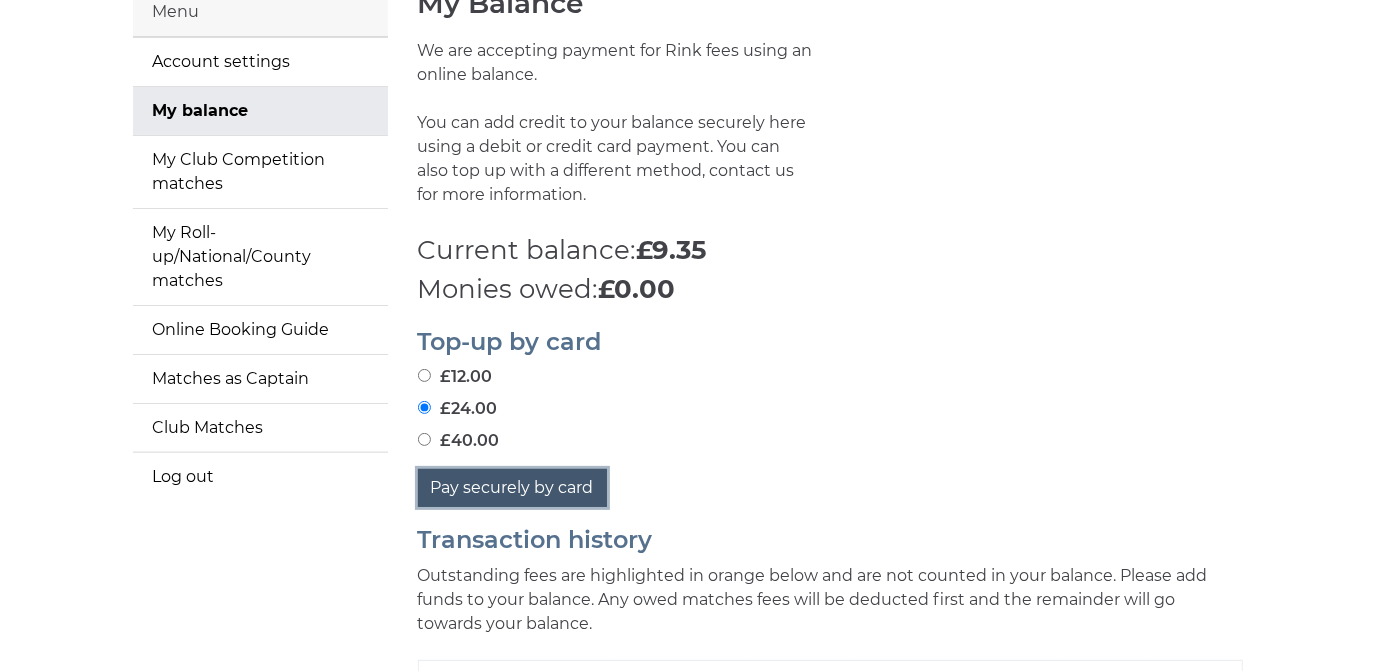 click on "Pay securely by card" at bounding box center (512, 488) 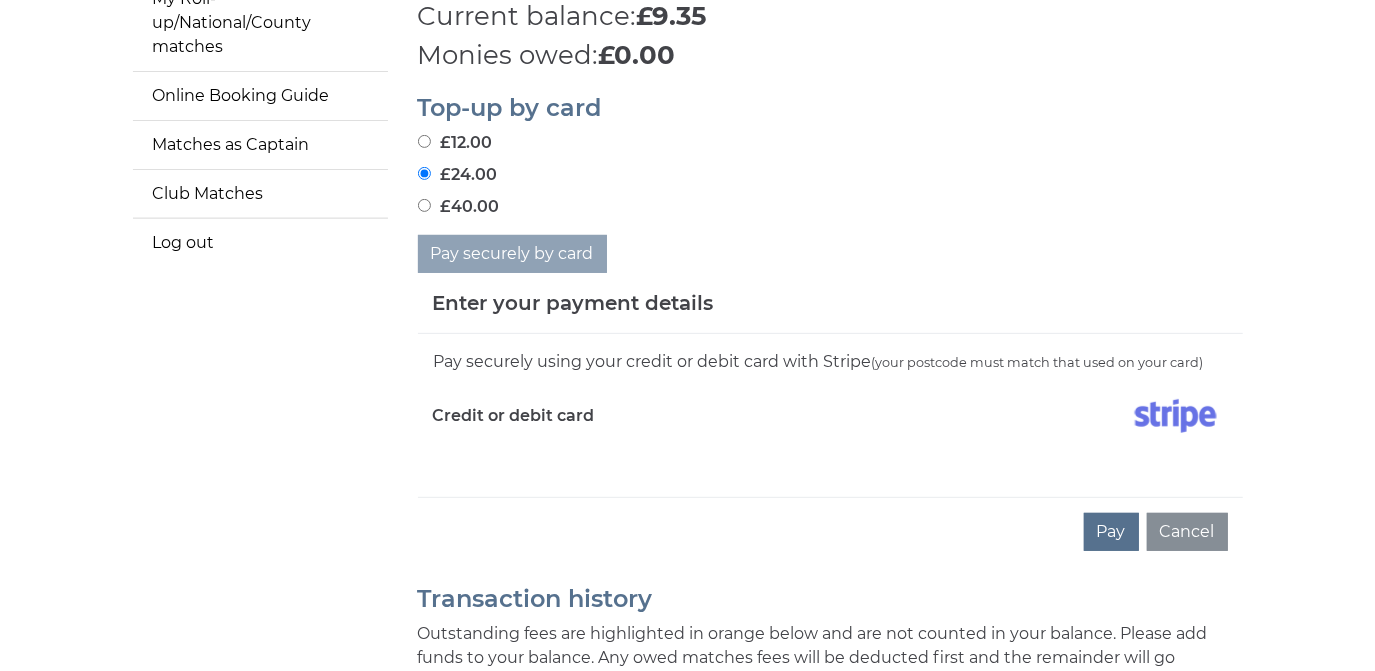 scroll, scrollTop: 454, scrollLeft: 0, axis: vertical 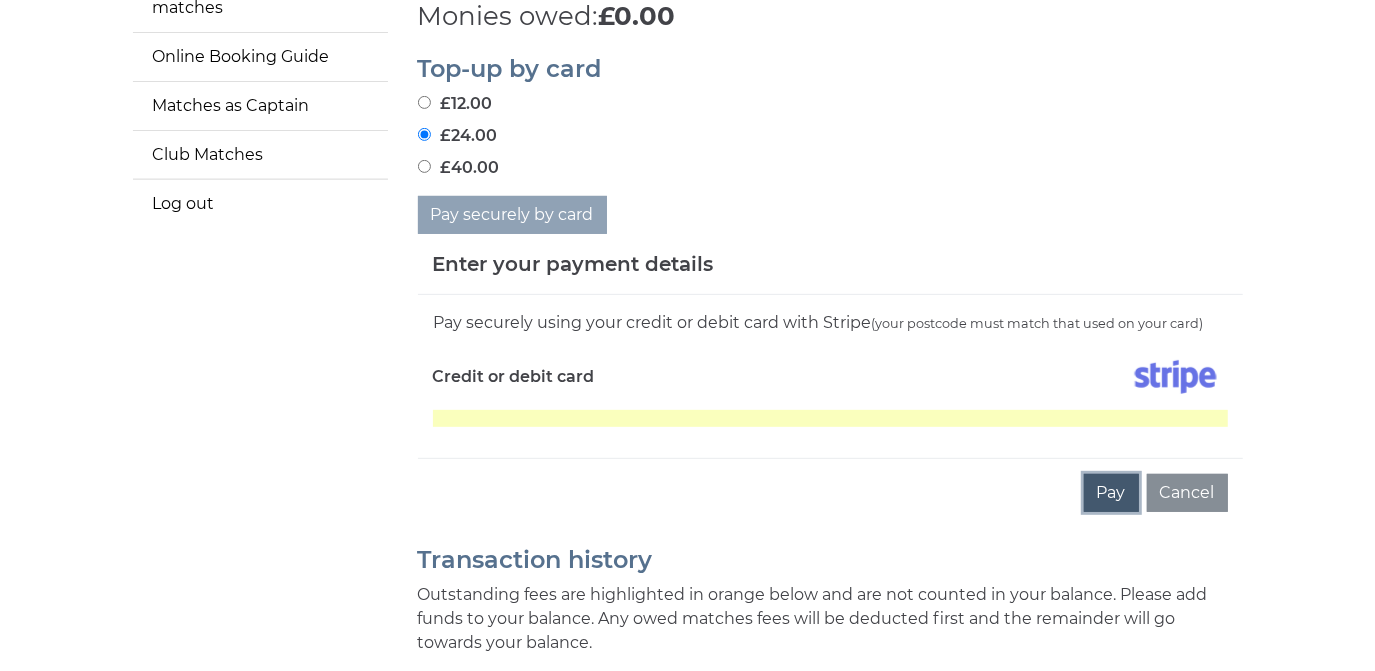 click on "Pay" at bounding box center (1111, 493) 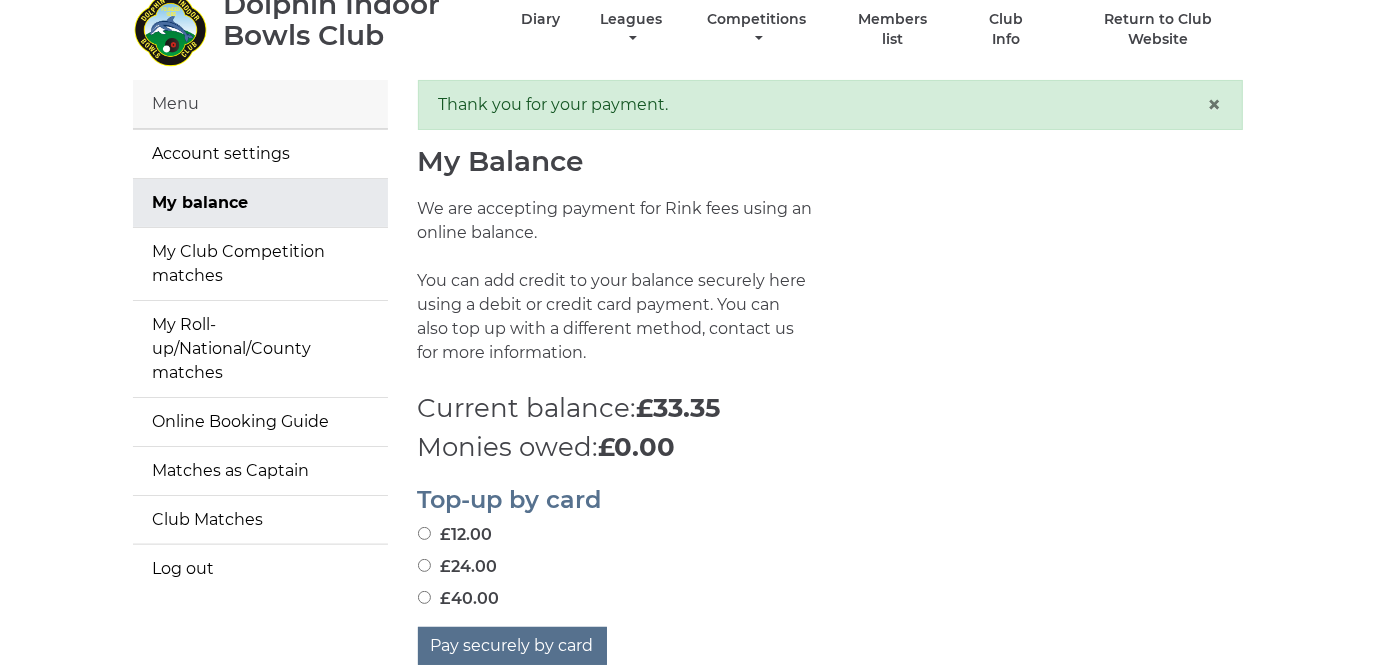 scroll, scrollTop: 0, scrollLeft: 0, axis: both 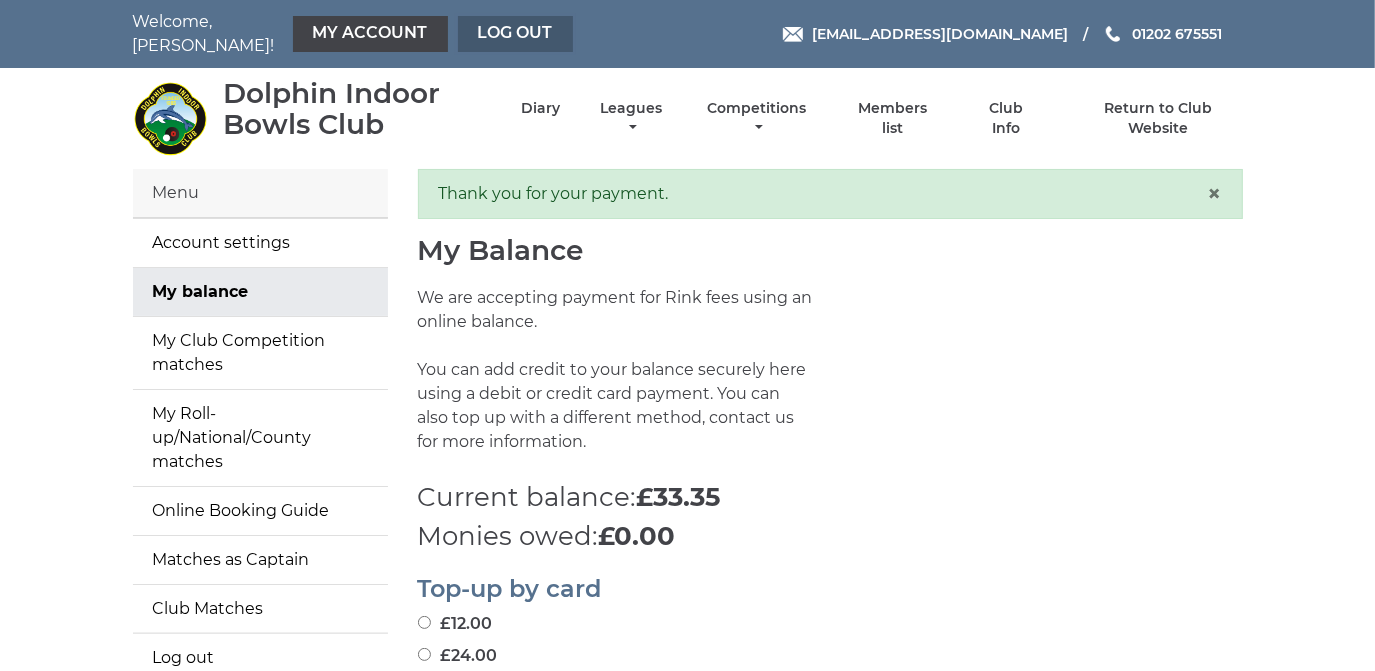 click on "Log out" at bounding box center [515, 34] 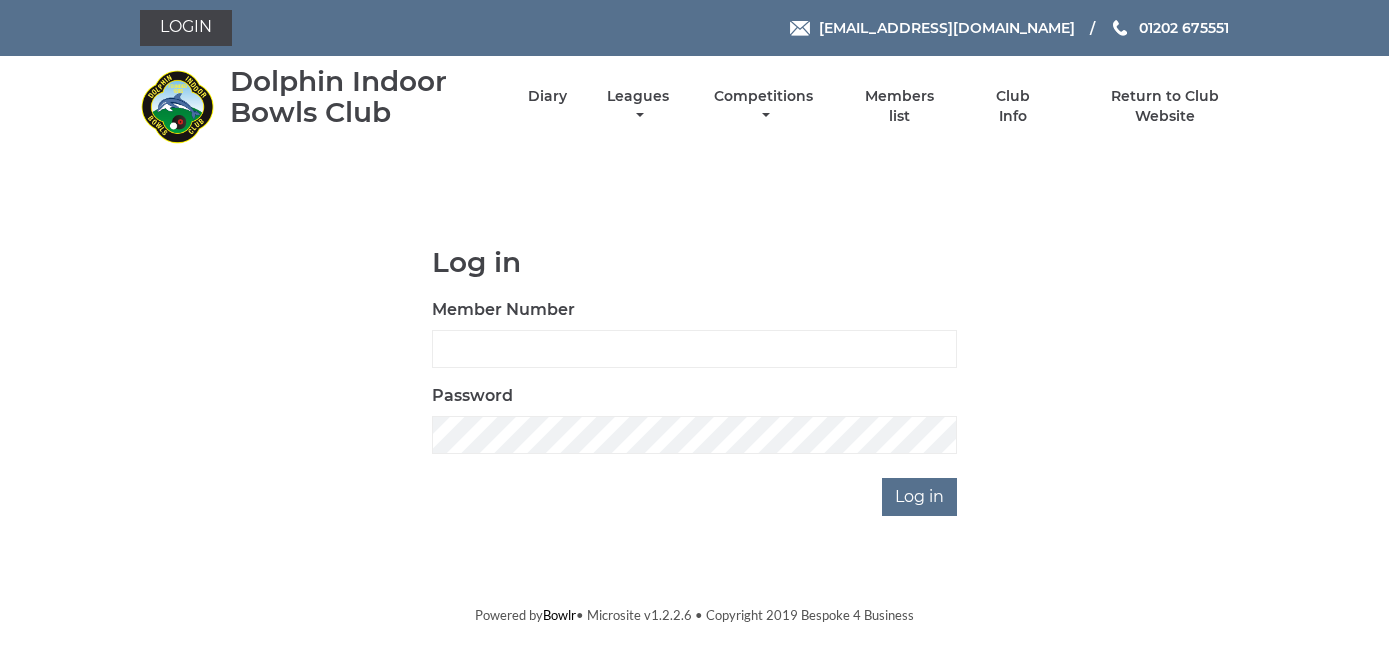 scroll, scrollTop: 0, scrollLeft: 0, axis: both 